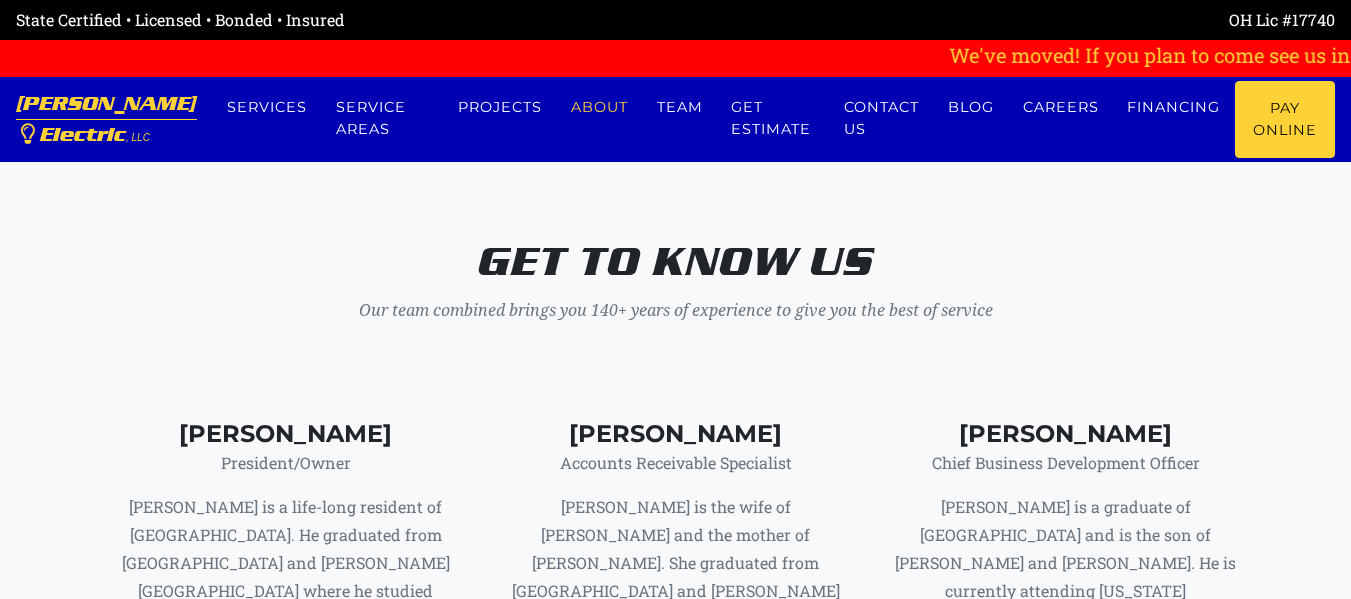 scroll, scrollTop: 8150, scrollLeft: 0, axis: vertical 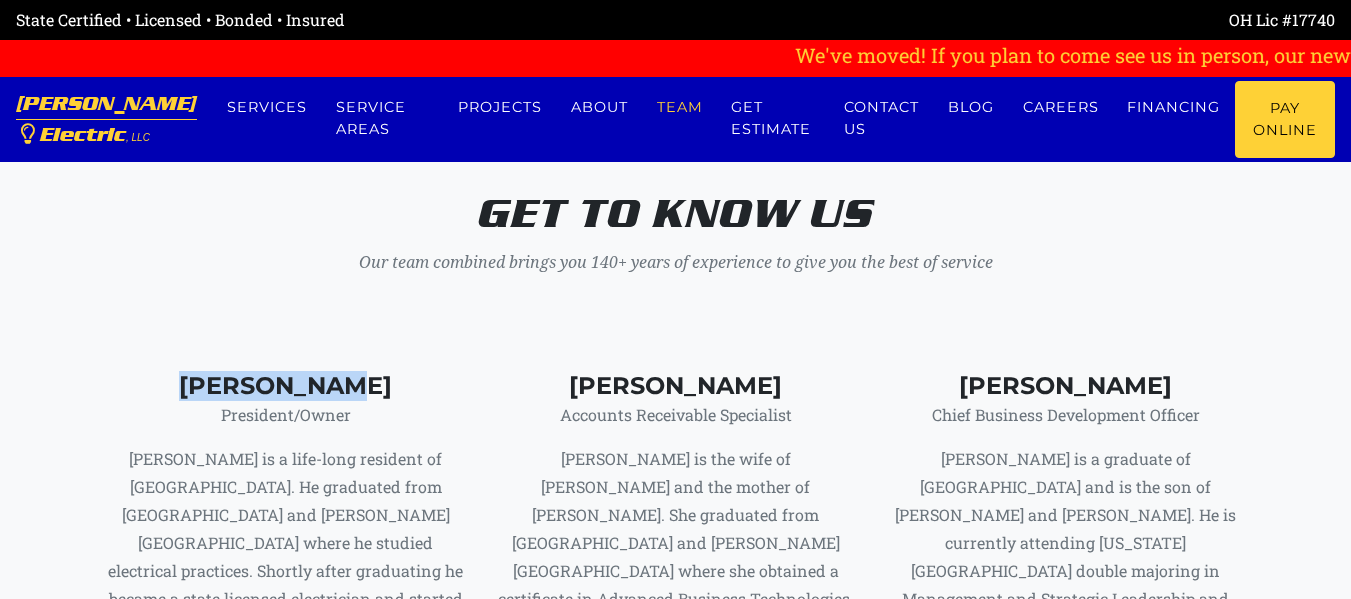 drag, startPoint x: 203, startPoint y: 356, endPoint x: 395, endPoint y: 343, distance: 192.4396 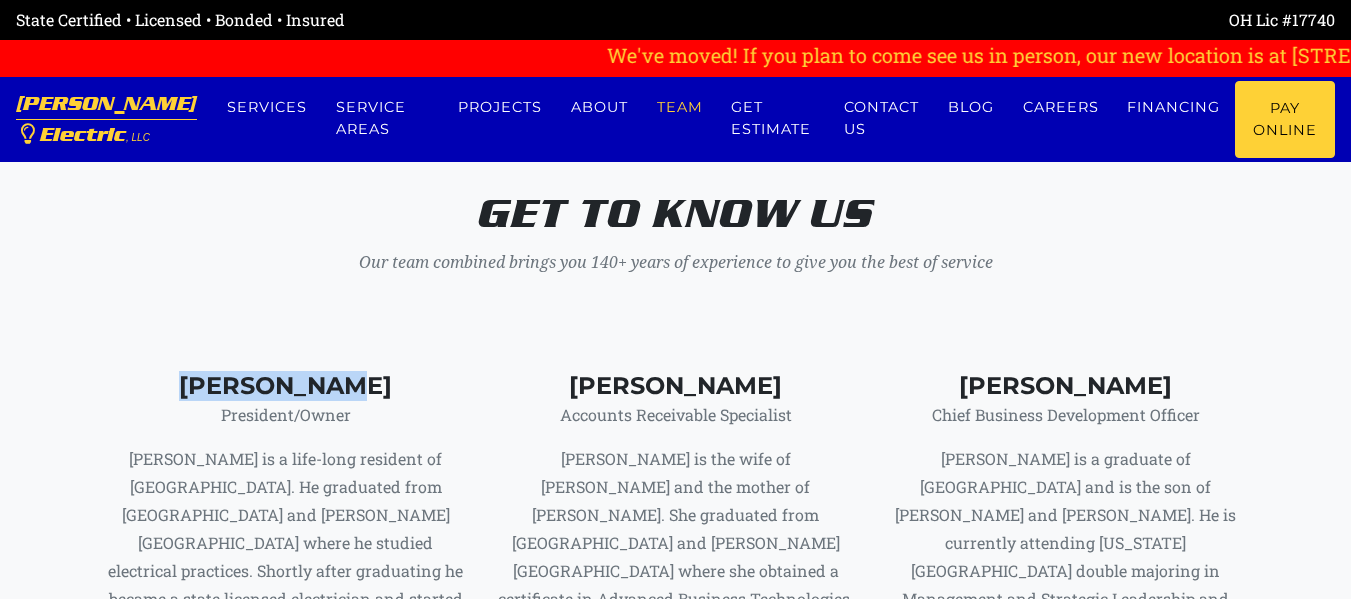 click on "[PERSON_NAME]" at bounding box center (286, 386) 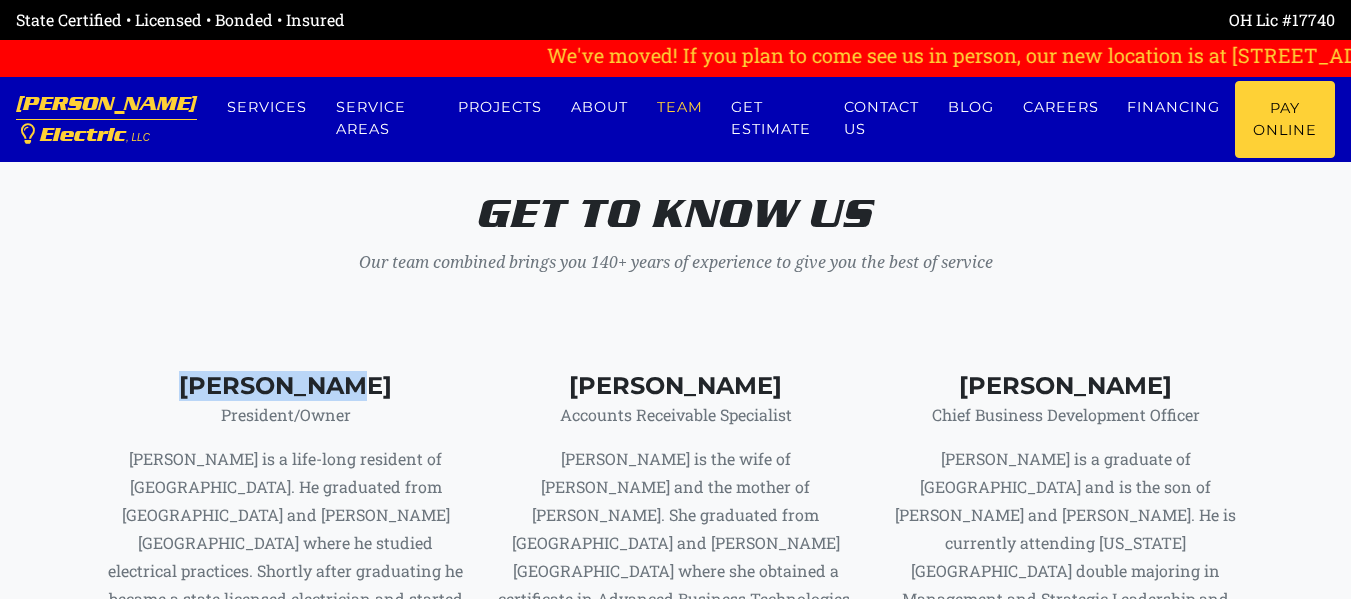 copy on "[PERSON_NAME]" 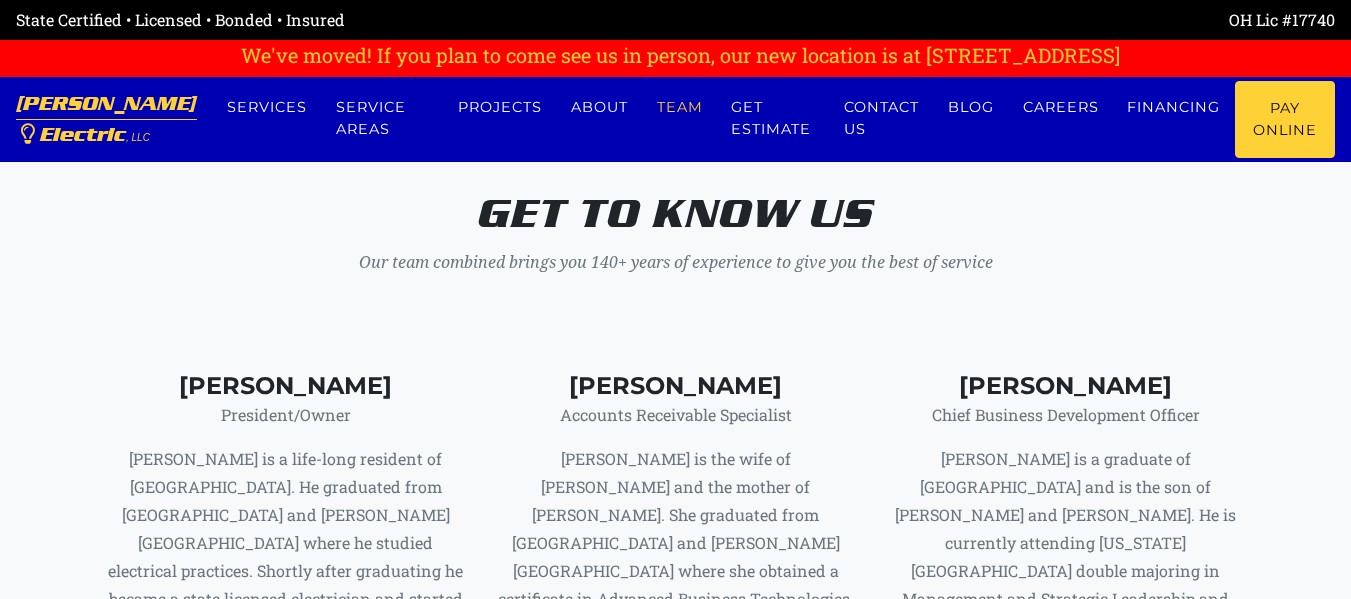 click on "President/Owner" at bounding box center [286, 415] 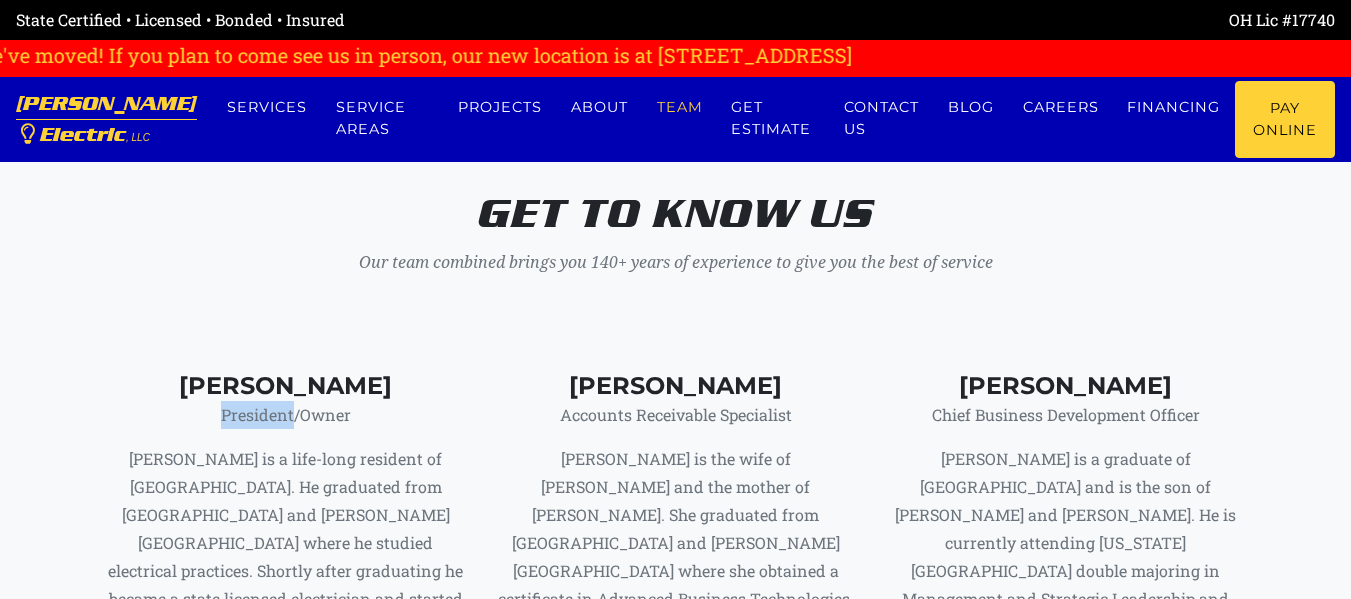 click on "President/Owner" at bounding box center (286, 415) 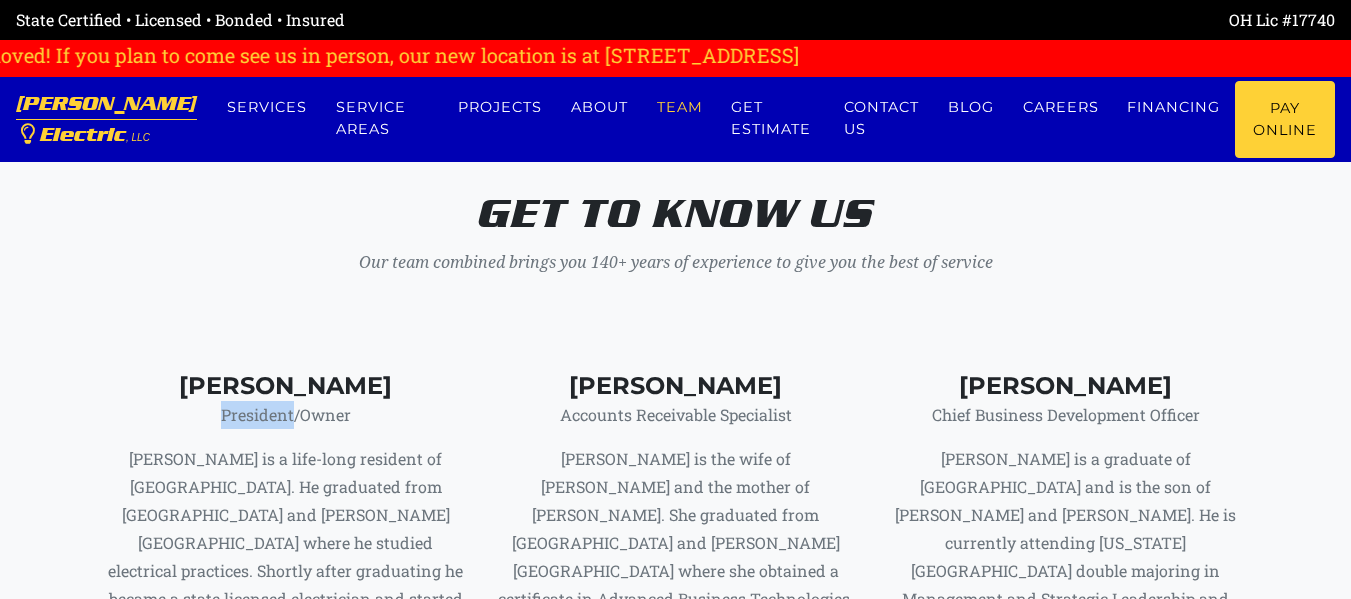 copy on "President" 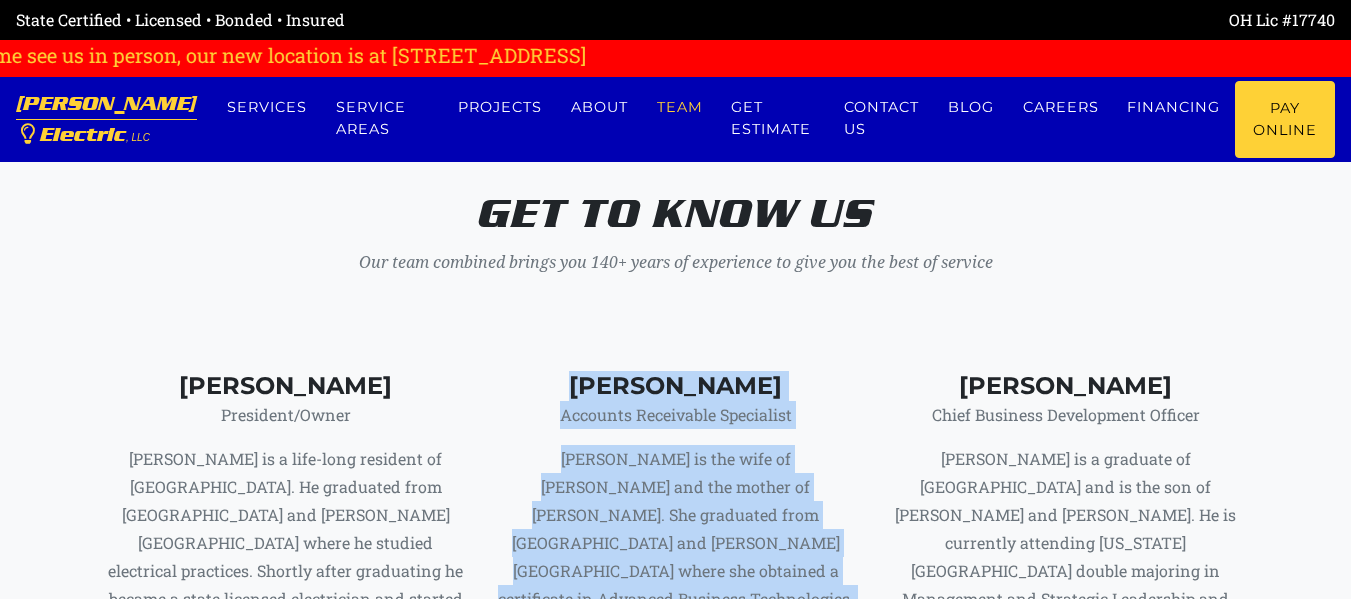 drag, startPoint x: 868, startPoint y: 347, endPoint x: 922, endPoint y: 347, distance: 54 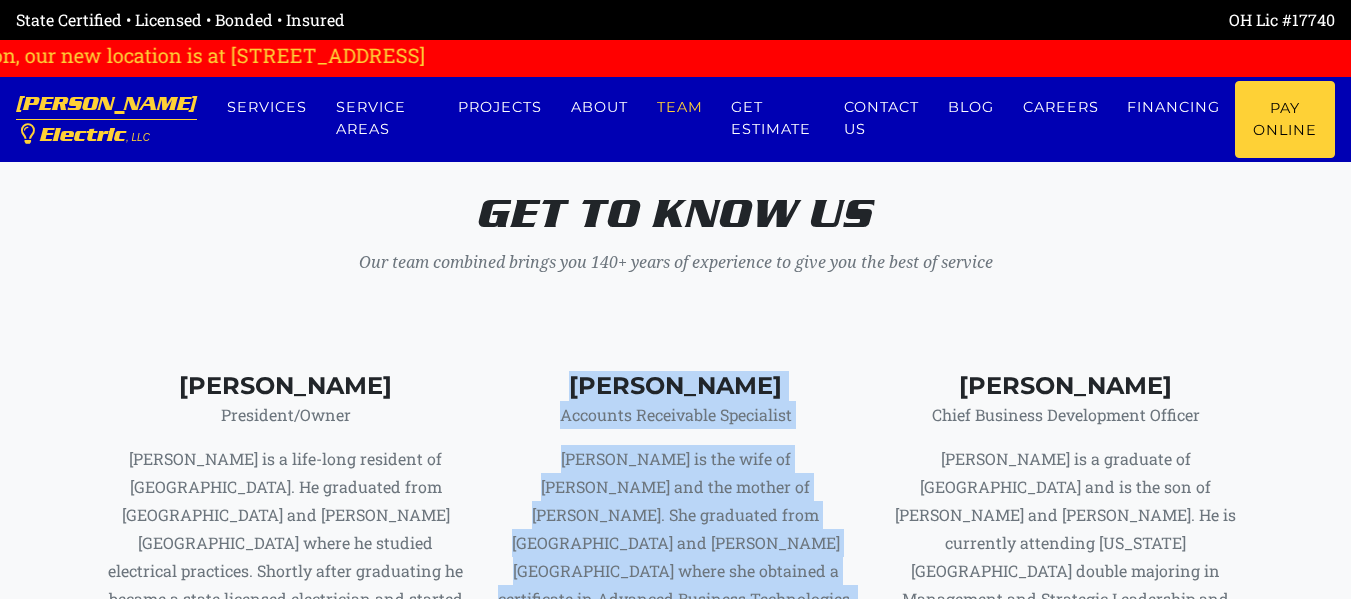 click on "[PERSON_NAME]
President/Owner
[PERSON_NAME] is a life-long resident of [GEOGRAPHIC_DATA]. He graduated from [GEOGRAPHIC_DATA] and [PERSON_NAME][GEOGRAPHIC_DATA] where he studied electrical practices.
Shortly after graduating he became a state licensed electrician and started [PERSON_NAME] Electric, LLC,
which is now in its 27th year of business.
[PERSON_NAME]
Accounts Receivable Specialist
[PERSON_NAME]
Chief Business Development Officer" at bounding box center [676, 603] 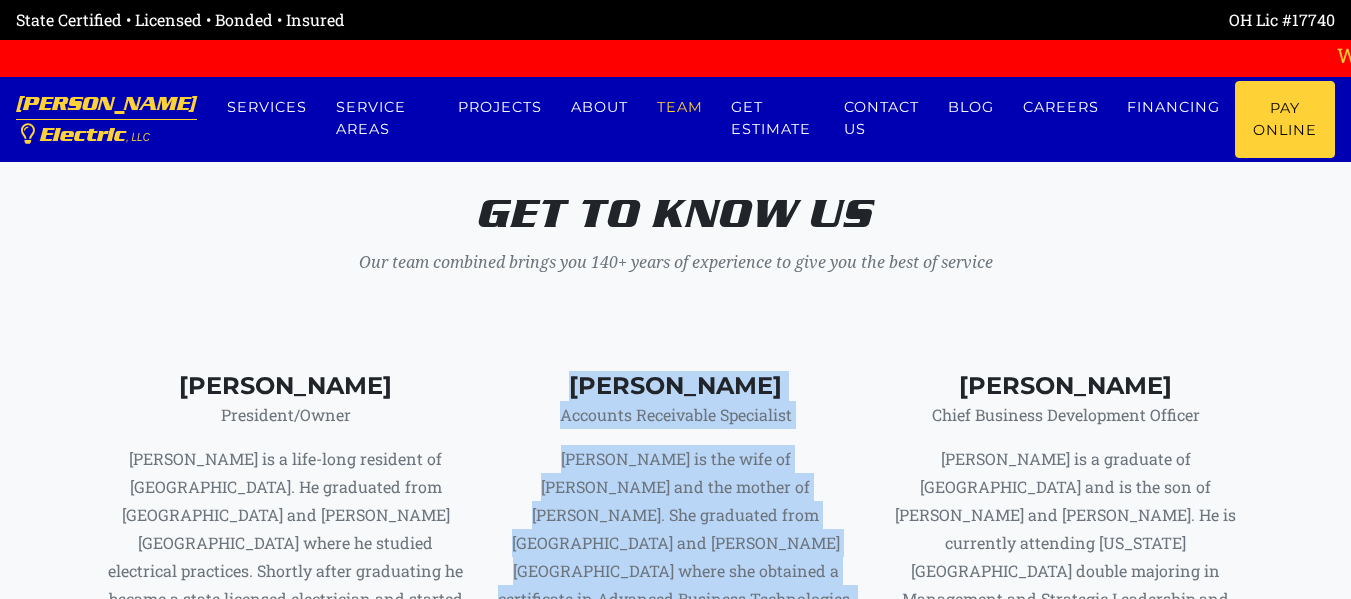click on "[PERSON_NAME]" at bounding box center (676, 386) 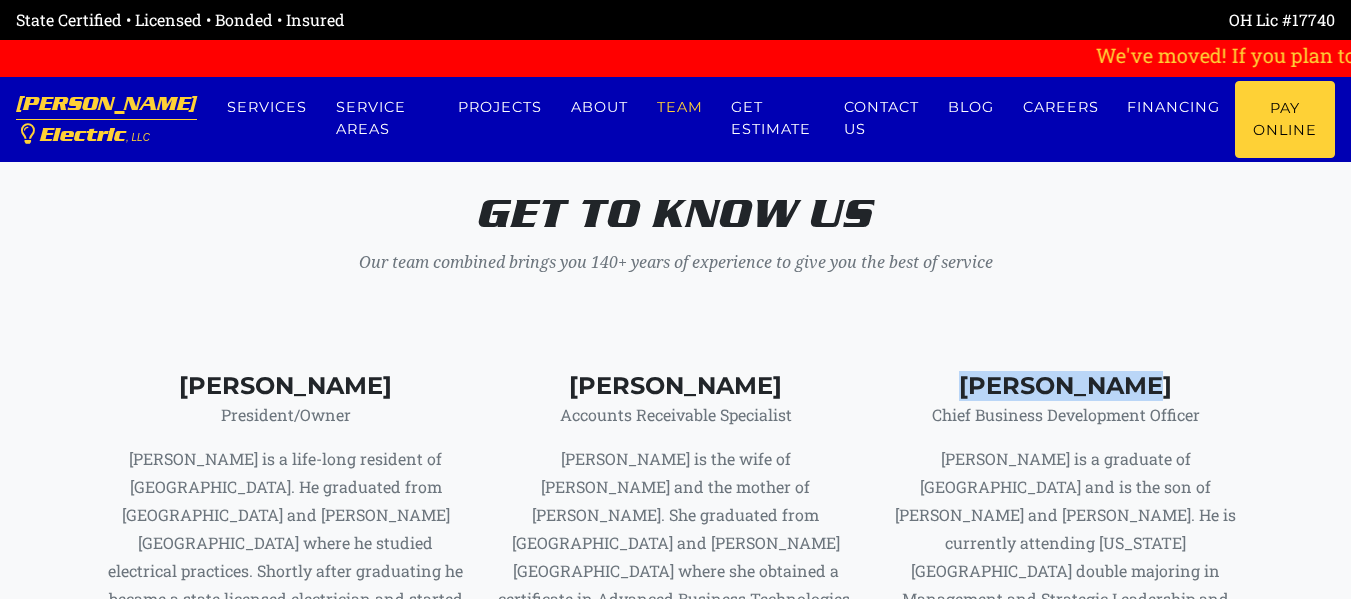 drag, startPoint x: 956, startPoint y: 350, endPoint x: 1232, endPoint y: 352, distance: 276.00723 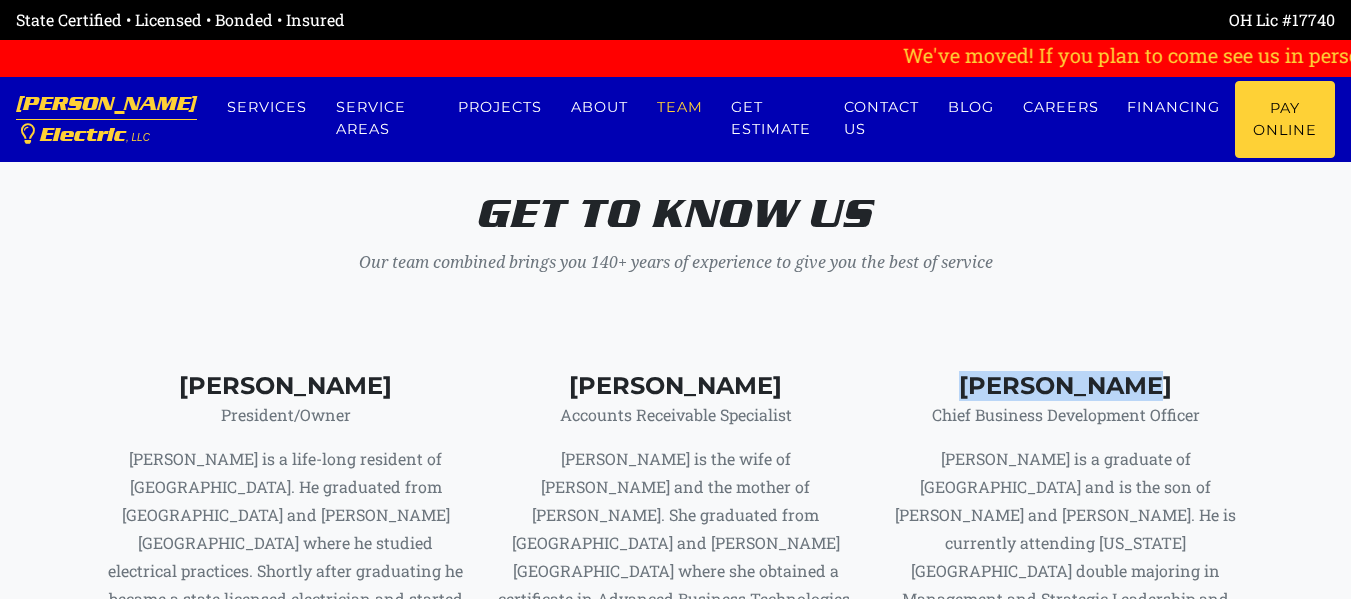 click on "[PERSON_NAME]" at bounding box center (1066, 386) 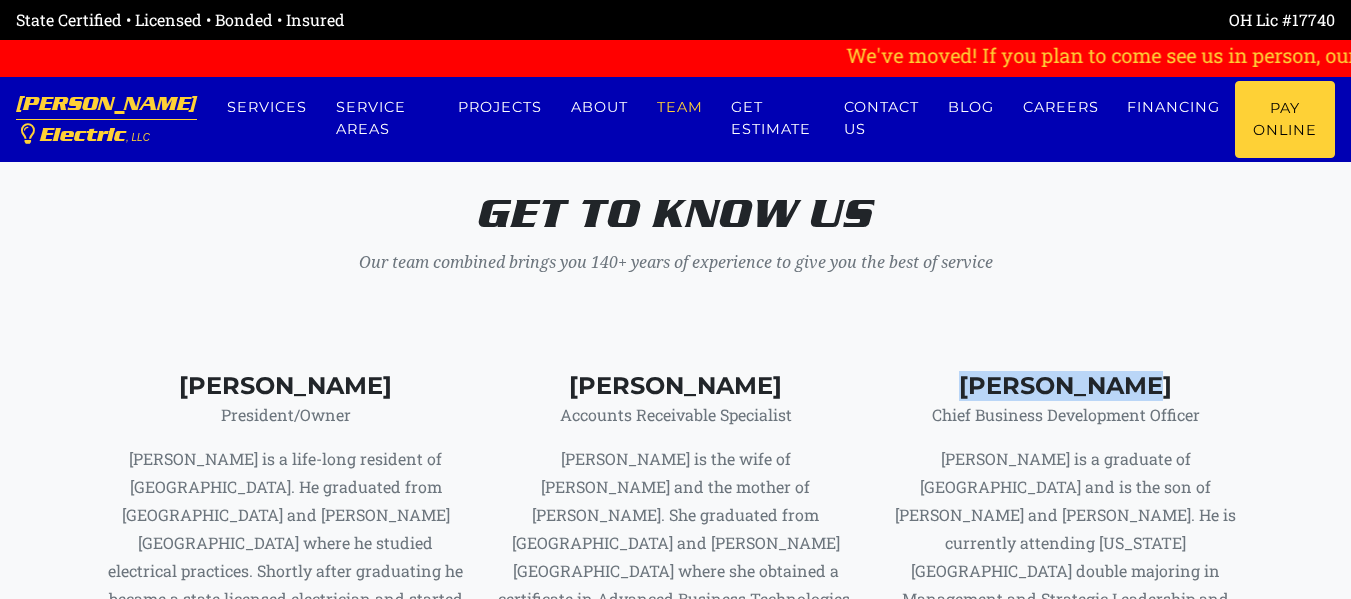 copy on "[PERSON_NAME]" 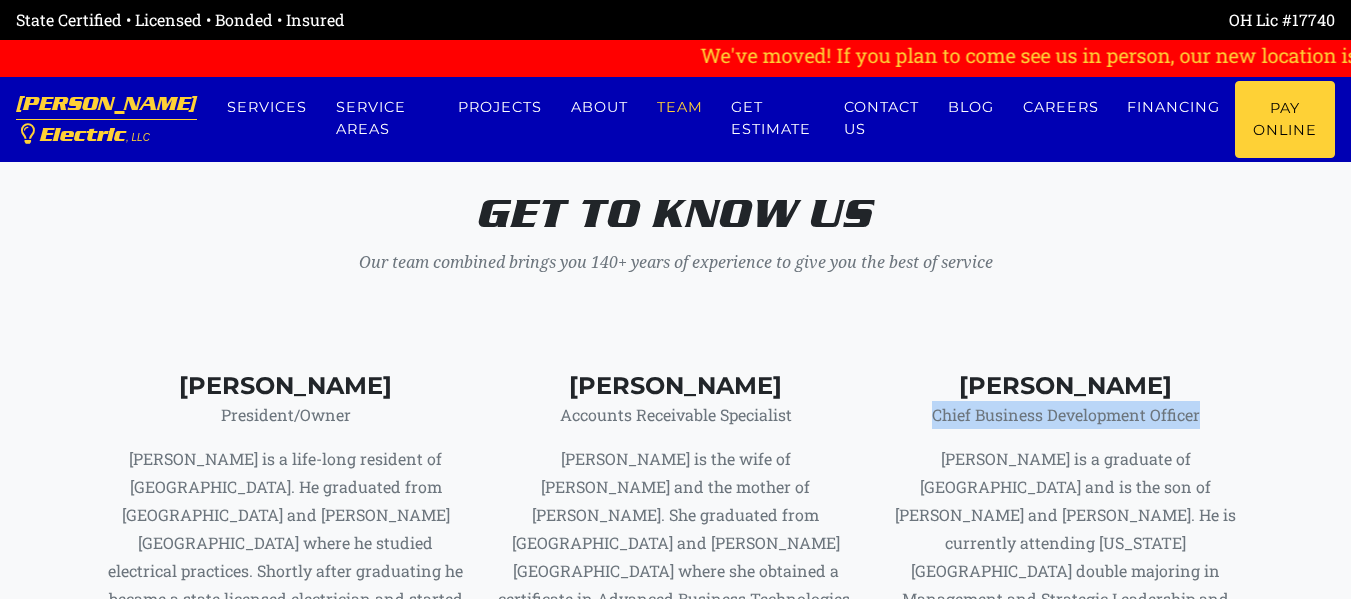 drag, startPoint x: 932, startPoint y: 387, endPoint x: 1196, endPoint y: 386, distance: 264.0019 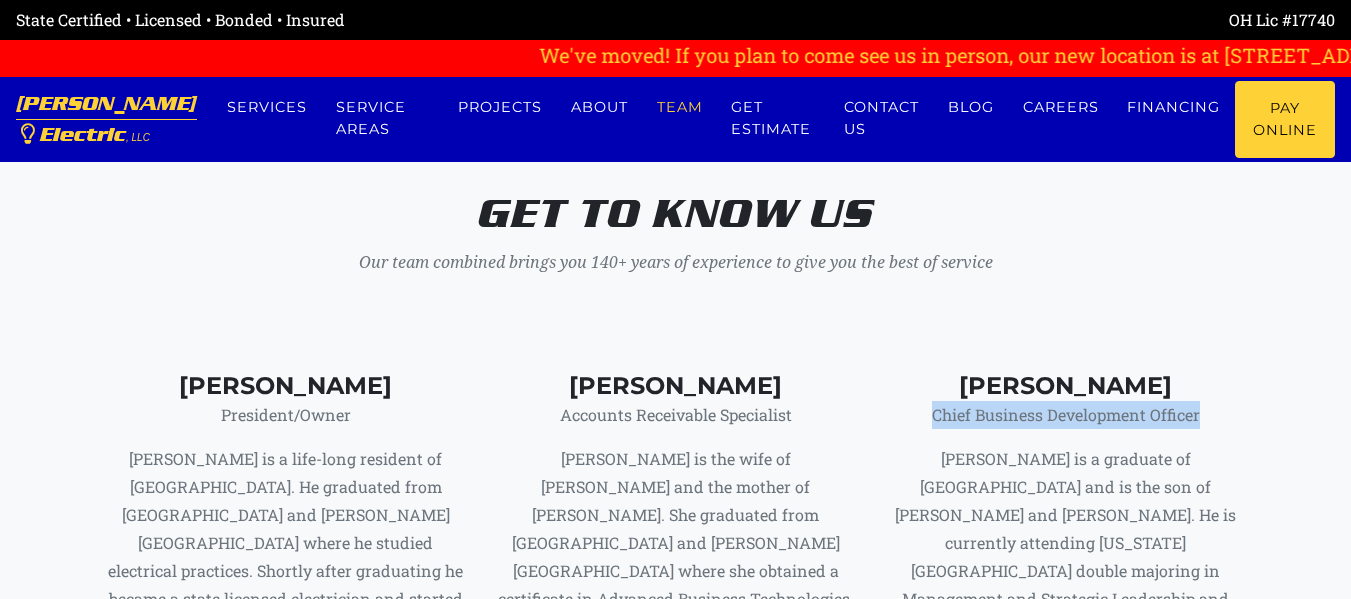 click on "Chief Business Development Officer" at bounding box center (1066, 415) 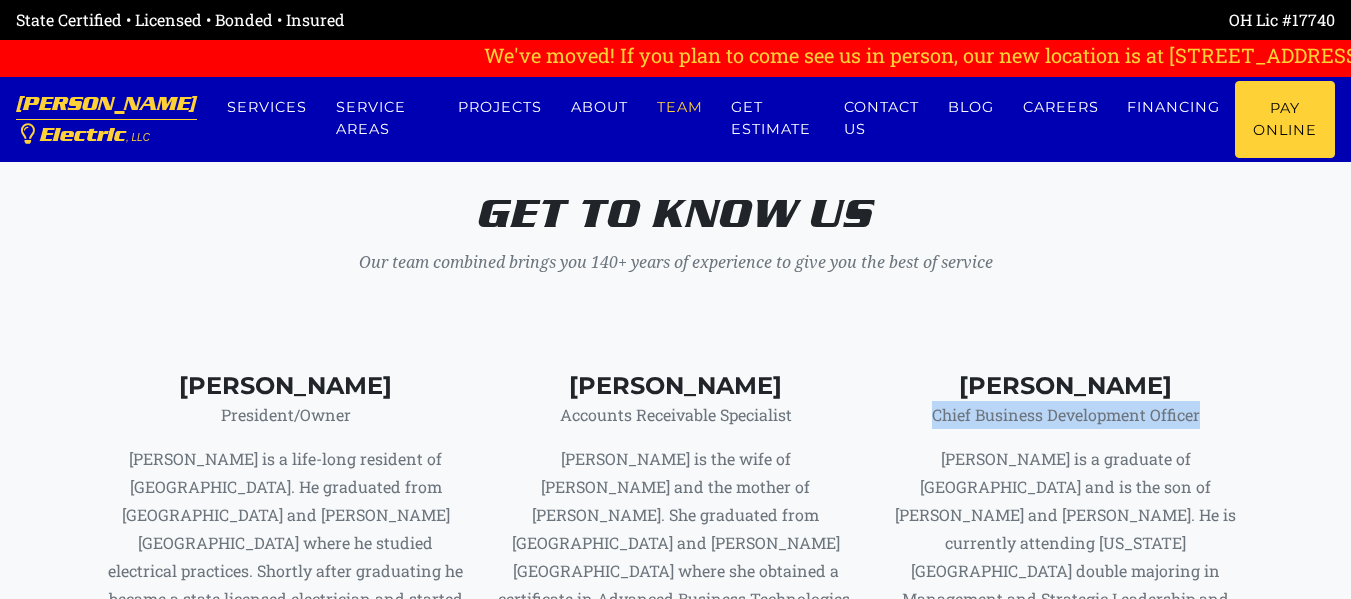 copy on "Chief Business Development Officer" 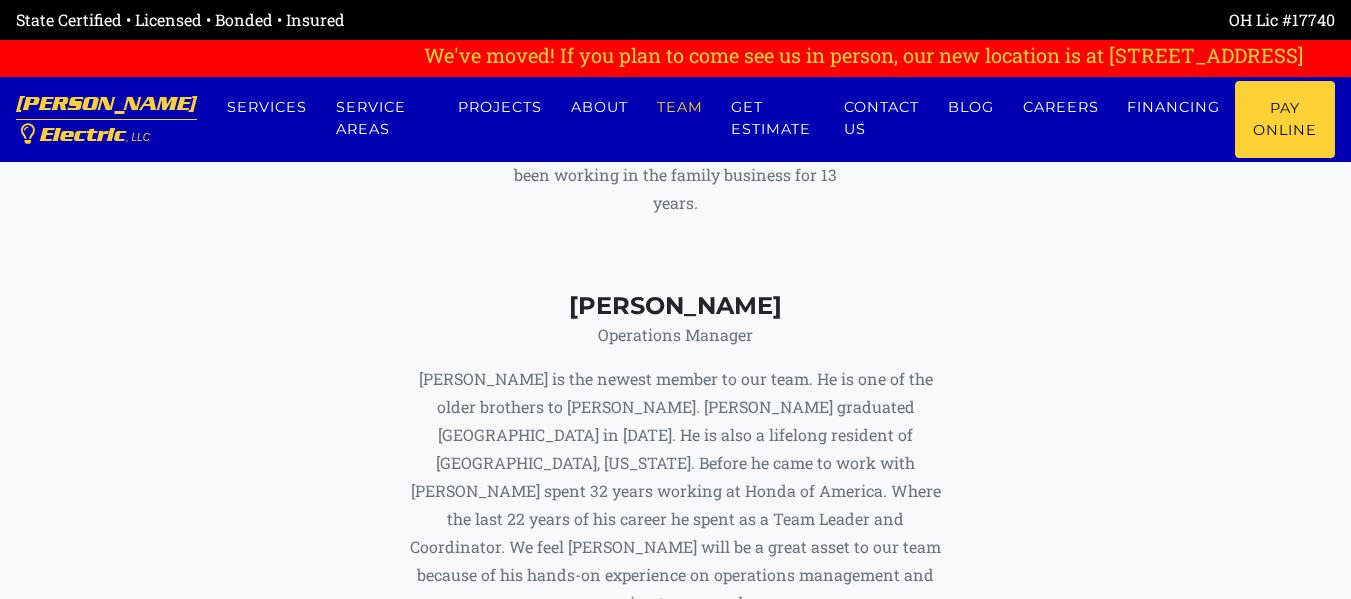 scroll, scrollTop: 8750, scrollLeft: 0, axis: vertical 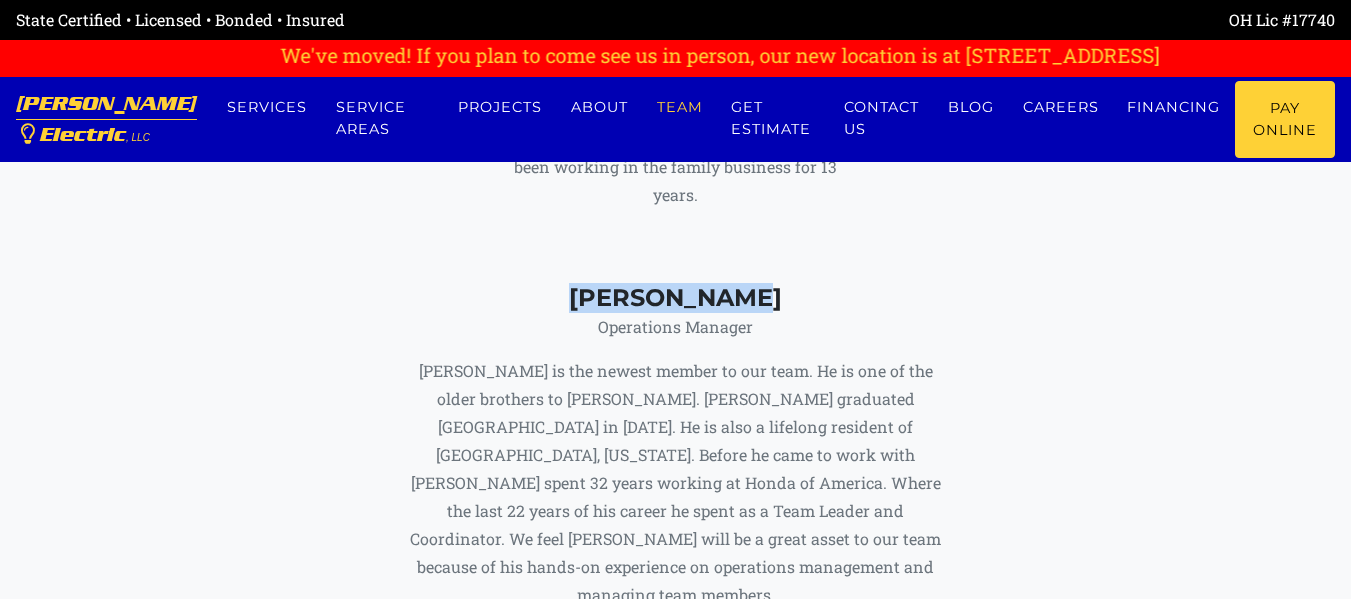 drag, startPoint x: 594, startPoint y: 186, endPoint x: 816, endPoint y: 185, distance: 222.00226 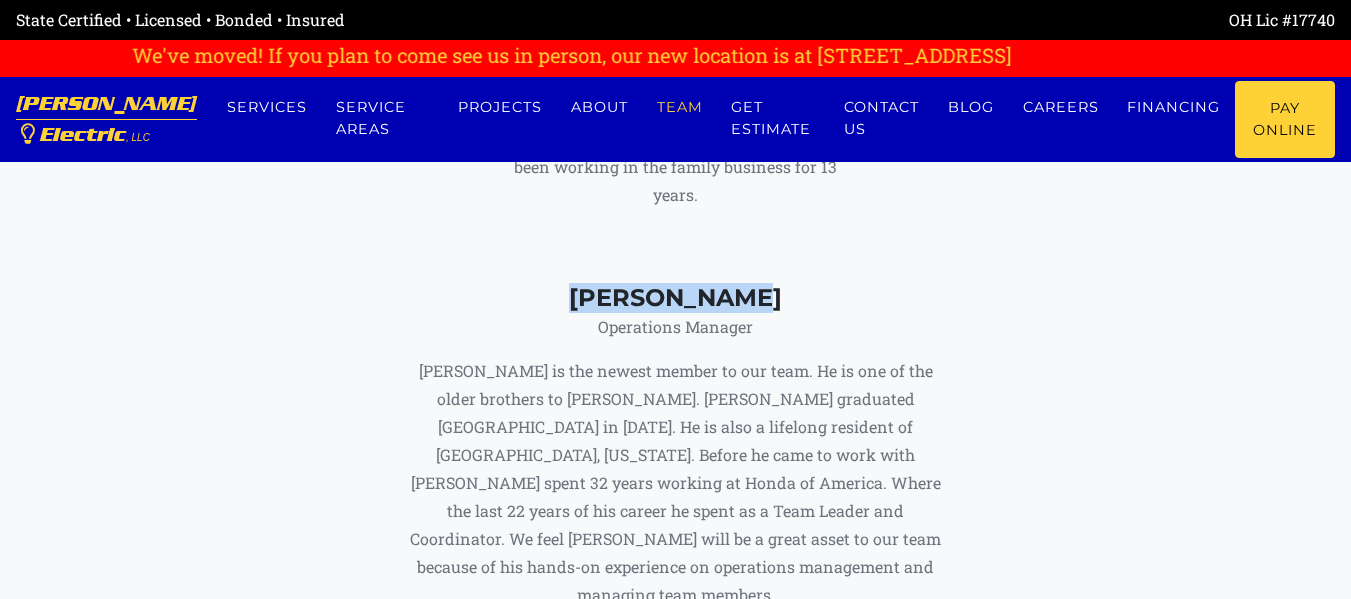 click on "[PERSON_NAME]" at bounding box center (675, 298) 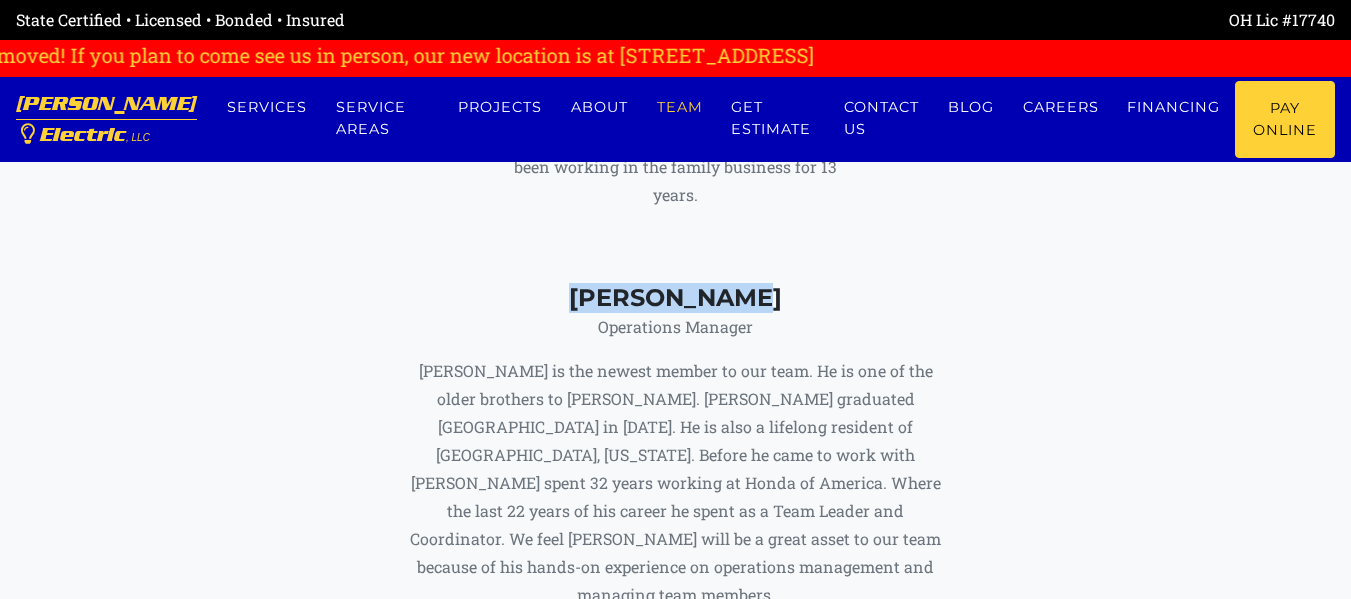 copy on "[PERSON_NAME]" 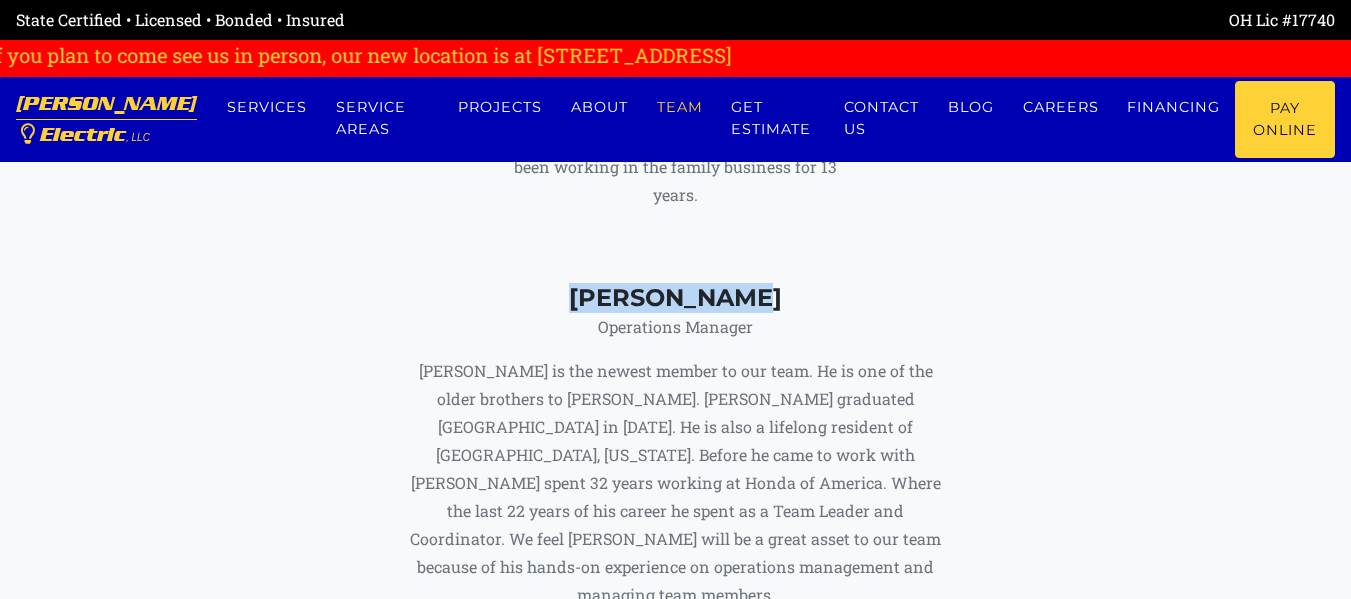 copy on "[PERSON_NAME]" 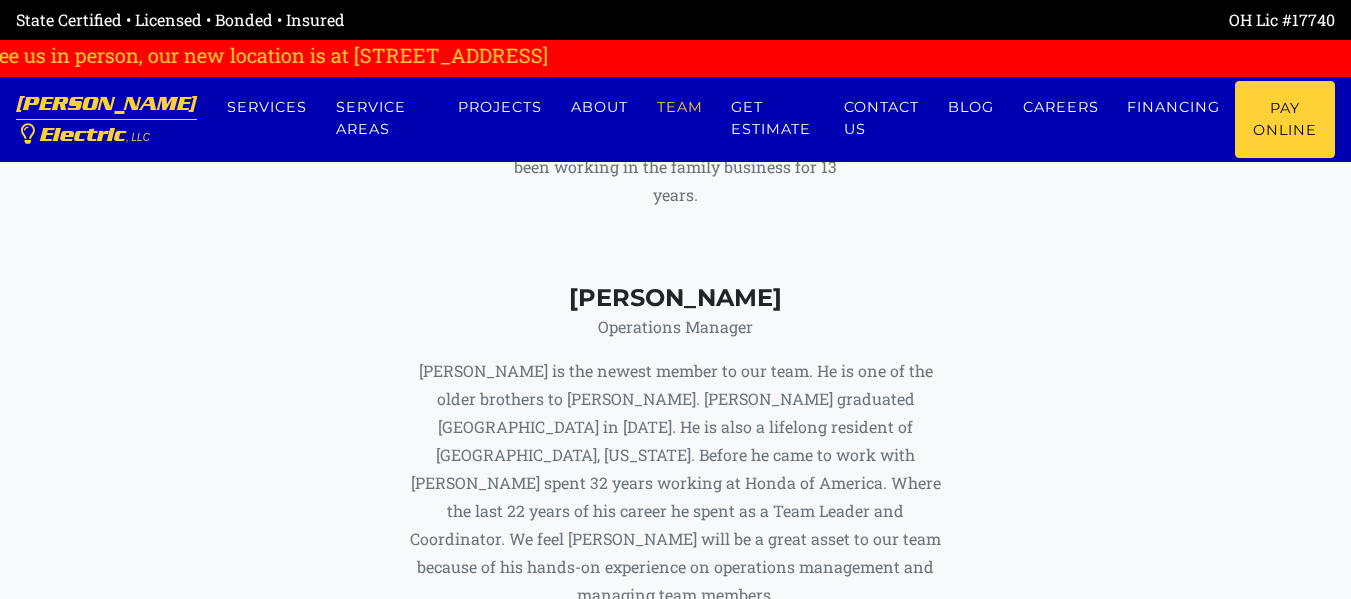 click on "Operations Manager" at bounding box center [675, 327] 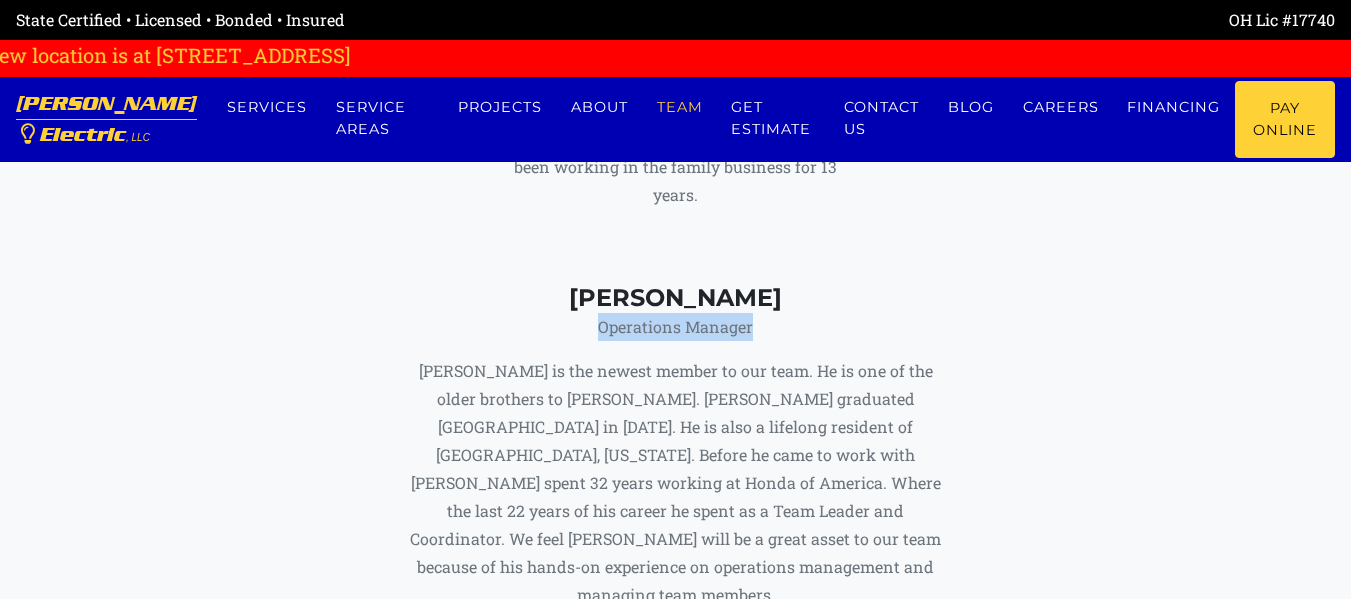 drag, startPoint x: 580, startPoint y: 216, endPoint x: 816, endPoint y: 215, distance: 236.00212 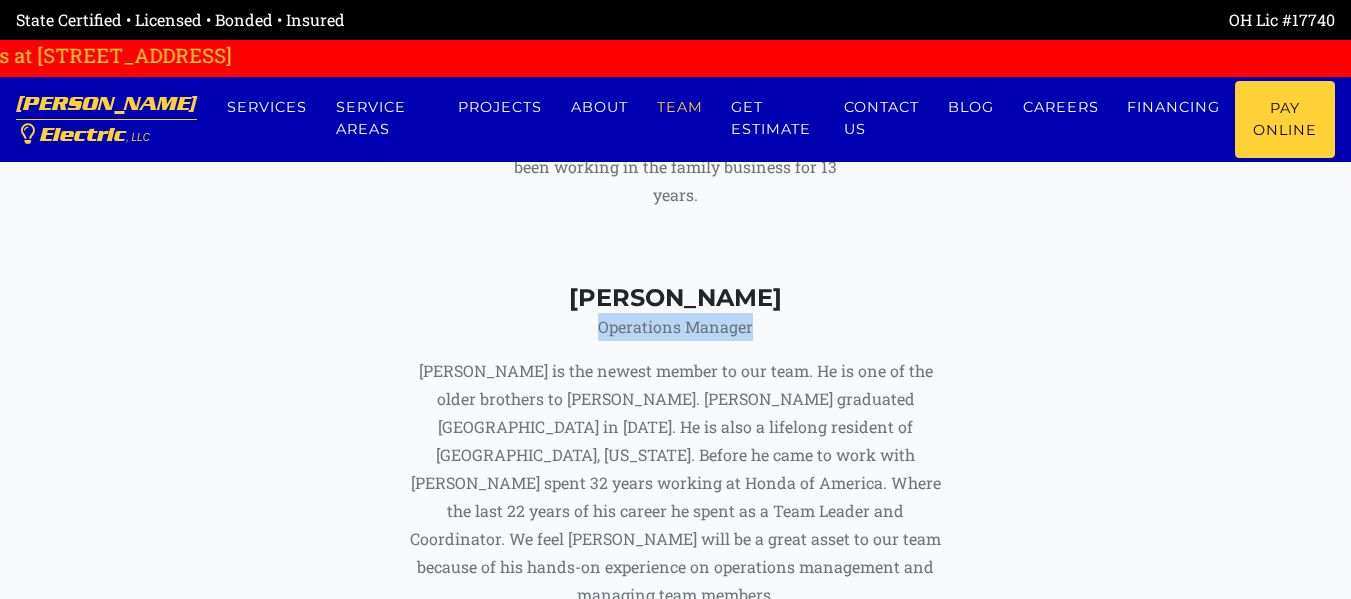 click on "Operations Manager" at bounding box center (675, 327) 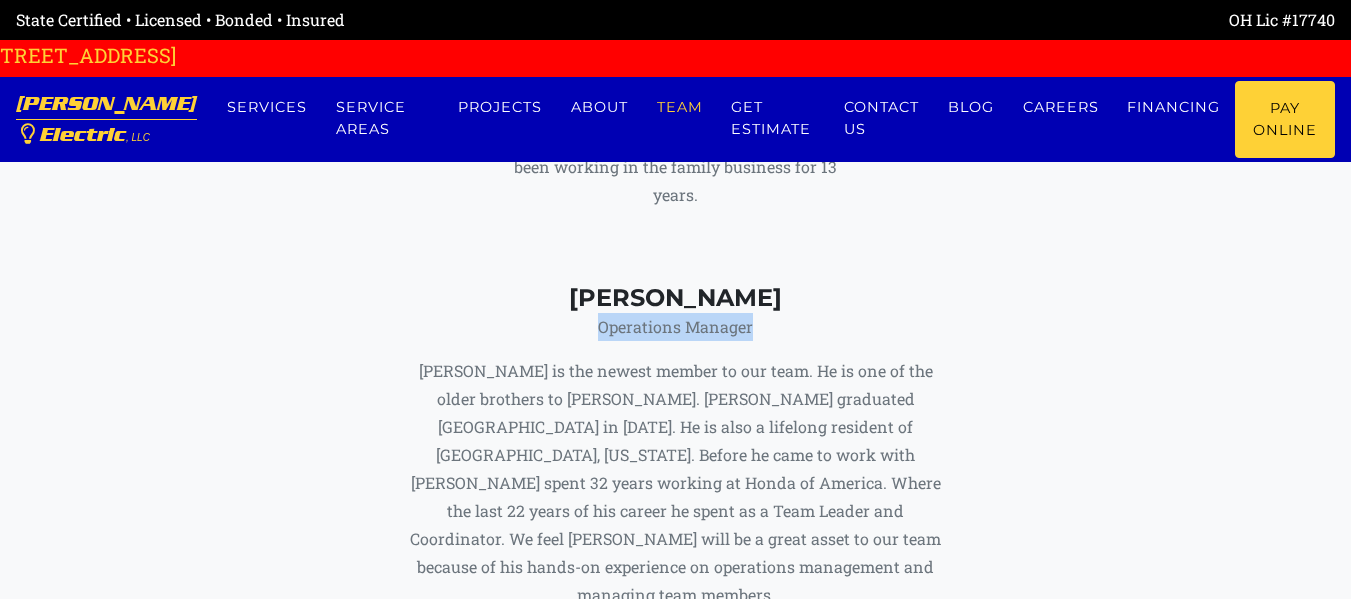 copy on "Operations Manager" 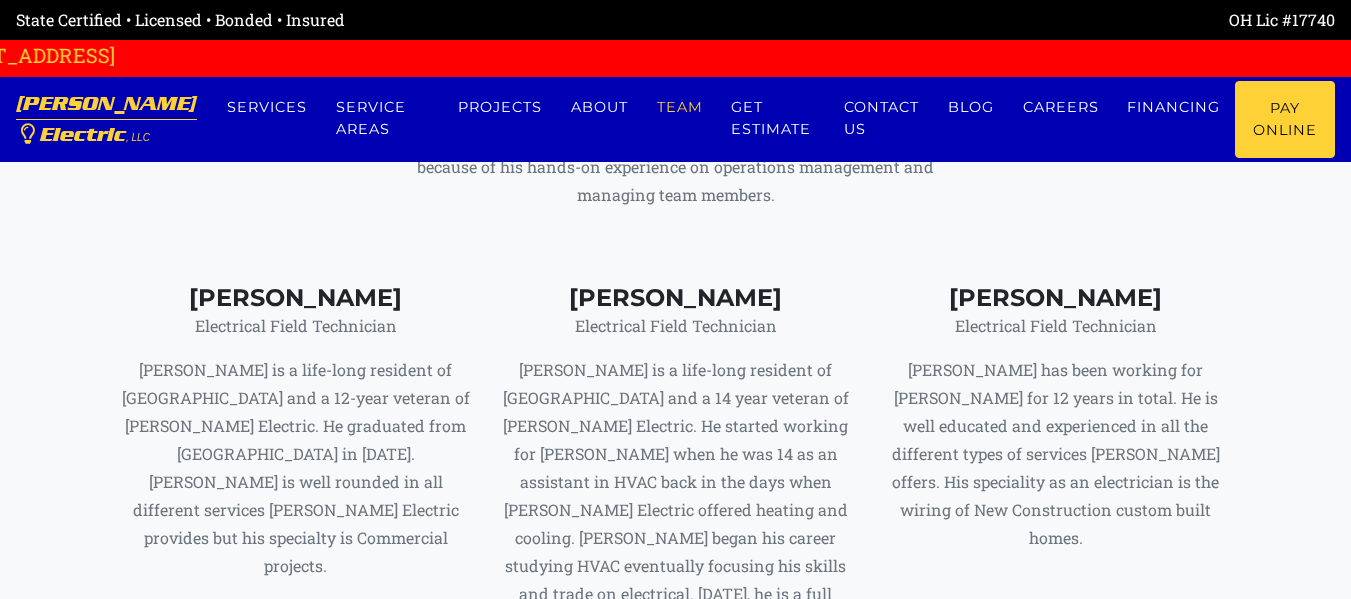 scroll, scrollTop: 9050, scrollLeft: 0, axis: vertical 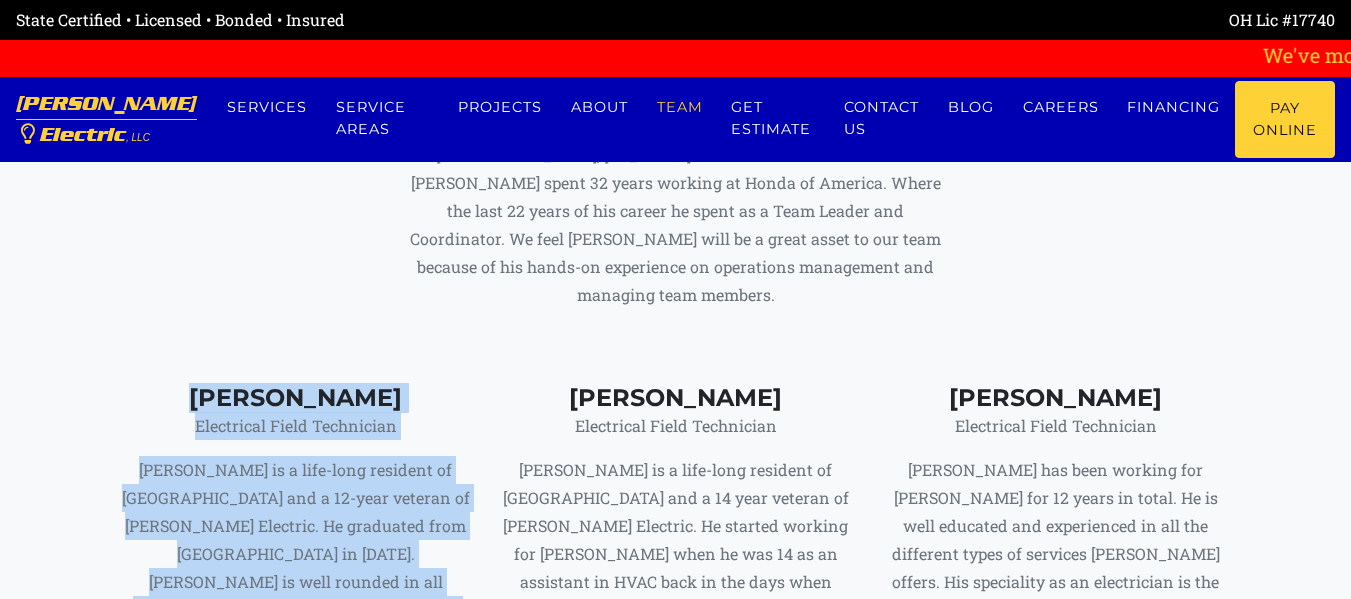 drag, startPoint x: 147, startPoint y: 229, endPoint x: 557, endPoint y: 229, distance: 410 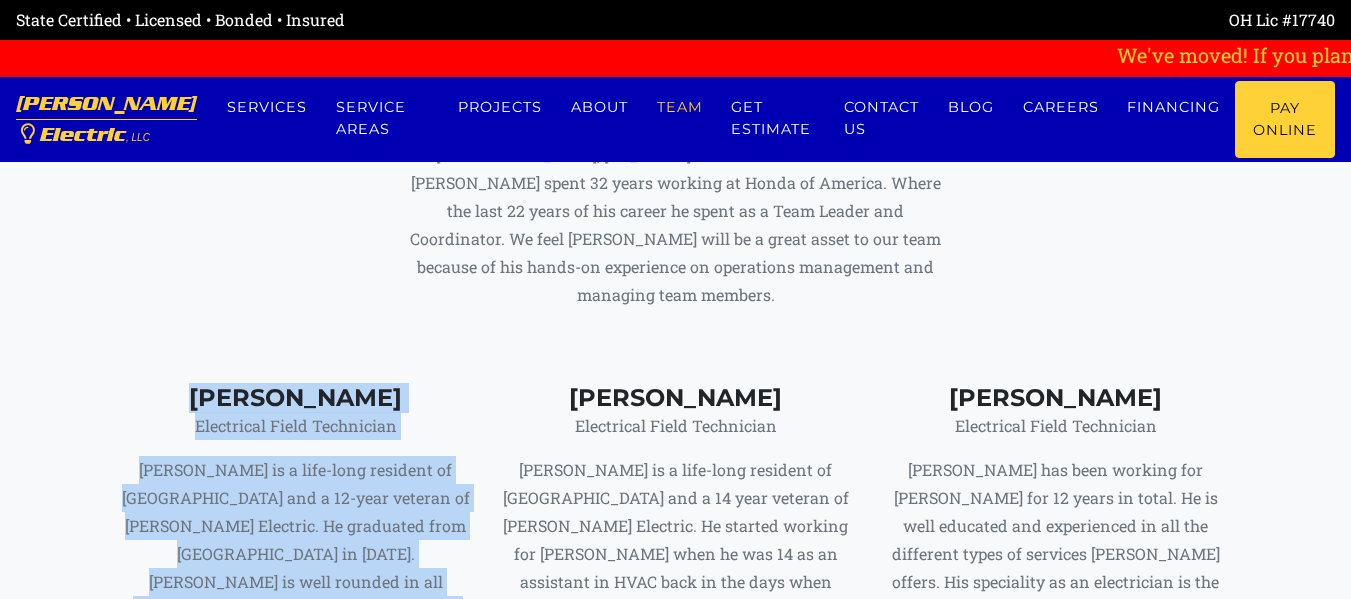 click on "[PERSON_NAME]
Electrical Field Technician
[PERSON_NAME] is a life-long resident of [GEOGRAPHIC_DATA] and a 12-year veteran of [PERSON_NAME] Electric. He graduated from [GEOGRAPHIC_DATA] in [DATE]. [PERSON_NAME] is well rounded in all different services [PERSON_NAME] Electric provides but his specialty is Commercial projects.
[PERSON_NAME]
Electrical Field Technician
[PERSON_NAME] is a life-long resident of [GEOGRAPHIC_DATA] and a 14 year veteran of [PERSON_NAME] Electric. He started working for [PERSON_NAME] when he was 14 as an assistant in HVAC back in the days when [PERSON_NAME] Electric offered heating and cooling. [PERSON_NAME] began his career studying HVAC eventually focusing his skills and trade on electrical. [DATE], he is a full time technician for [PERSON_NAME] Electric." at bounding box center [676, 573] 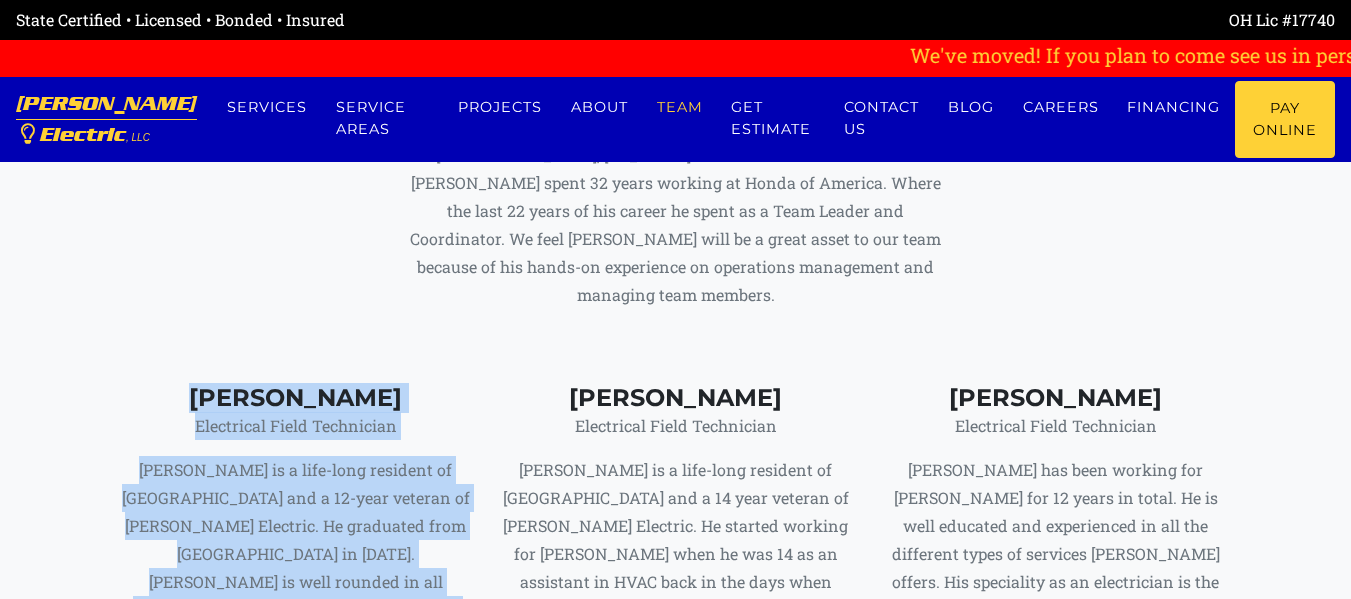 click on "[PERSON_NAME]" at bounding box center [296, 398] 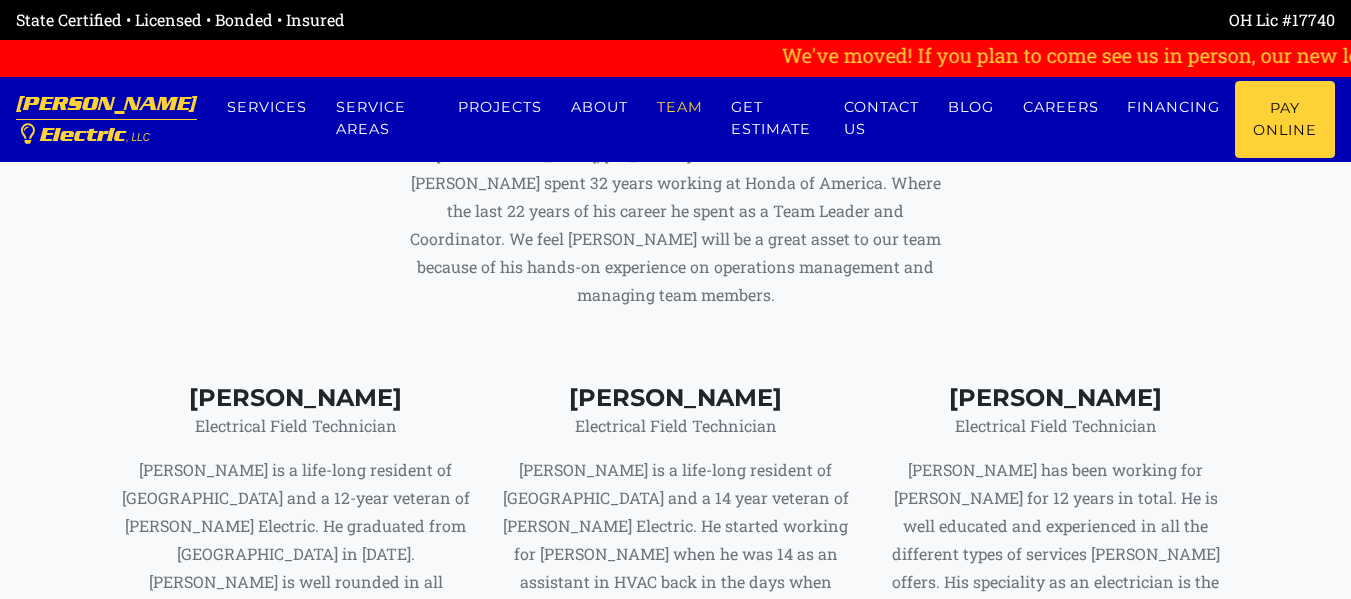 drag, startPoint x: 230, startPoint y: 234, endPoint x: 416, endPoint y: 234, distance: 186 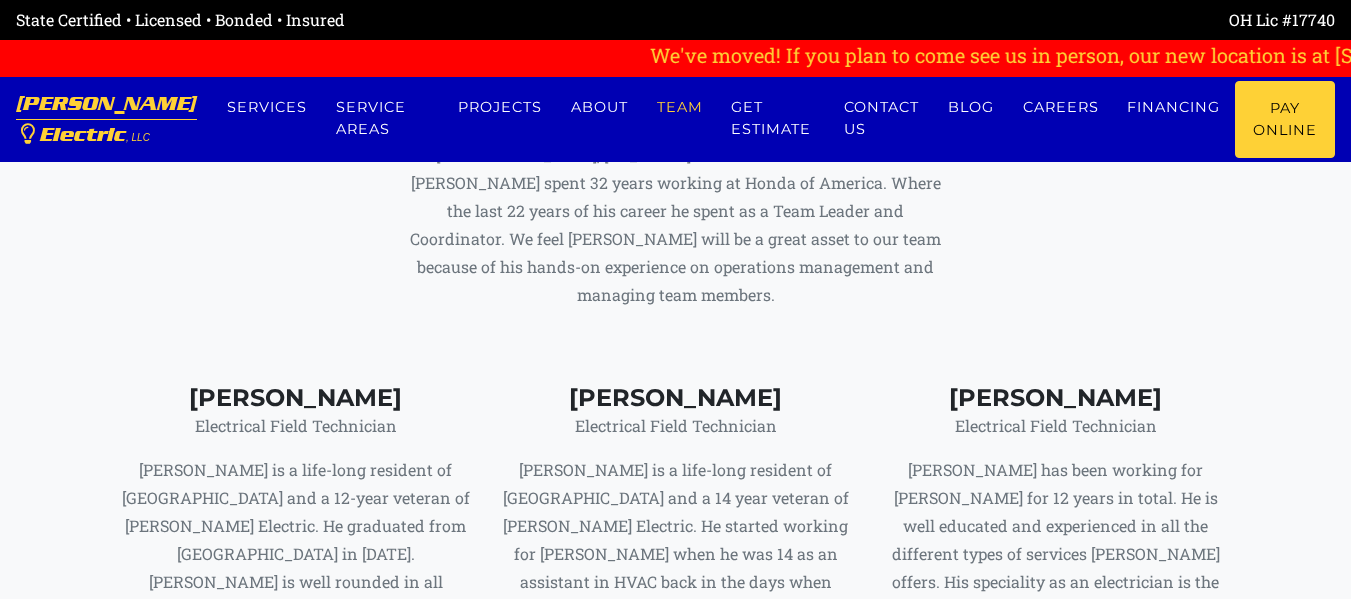 click on "[PERSON_NAME]" at bounding box center (296, 398) 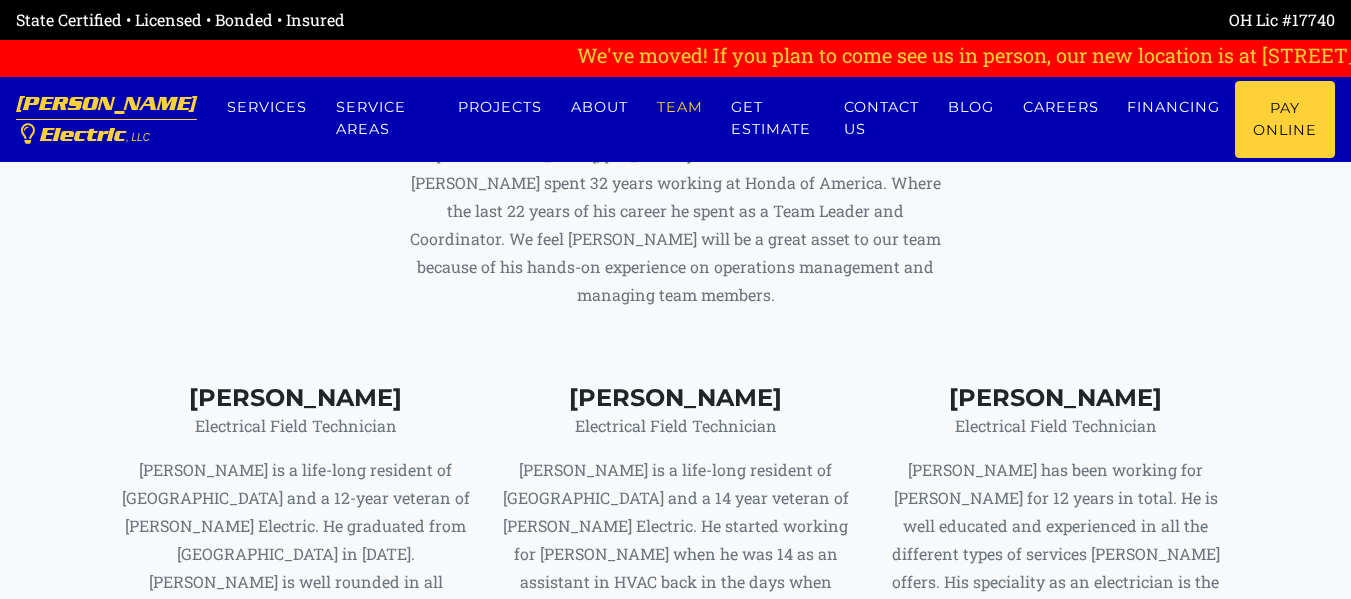copy on "[PERSON_NAME]" 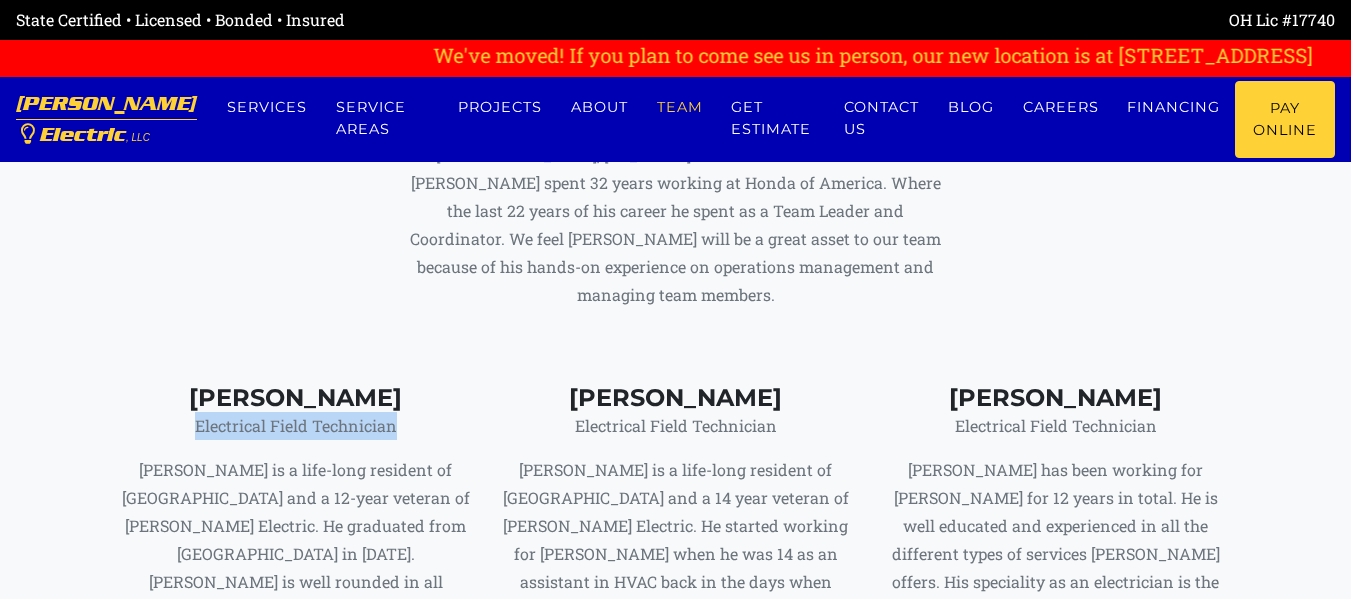 drag, startPoint x: 165, startPoint y: 263, endPoint x: 420, endPoint y: 263, distance: 255 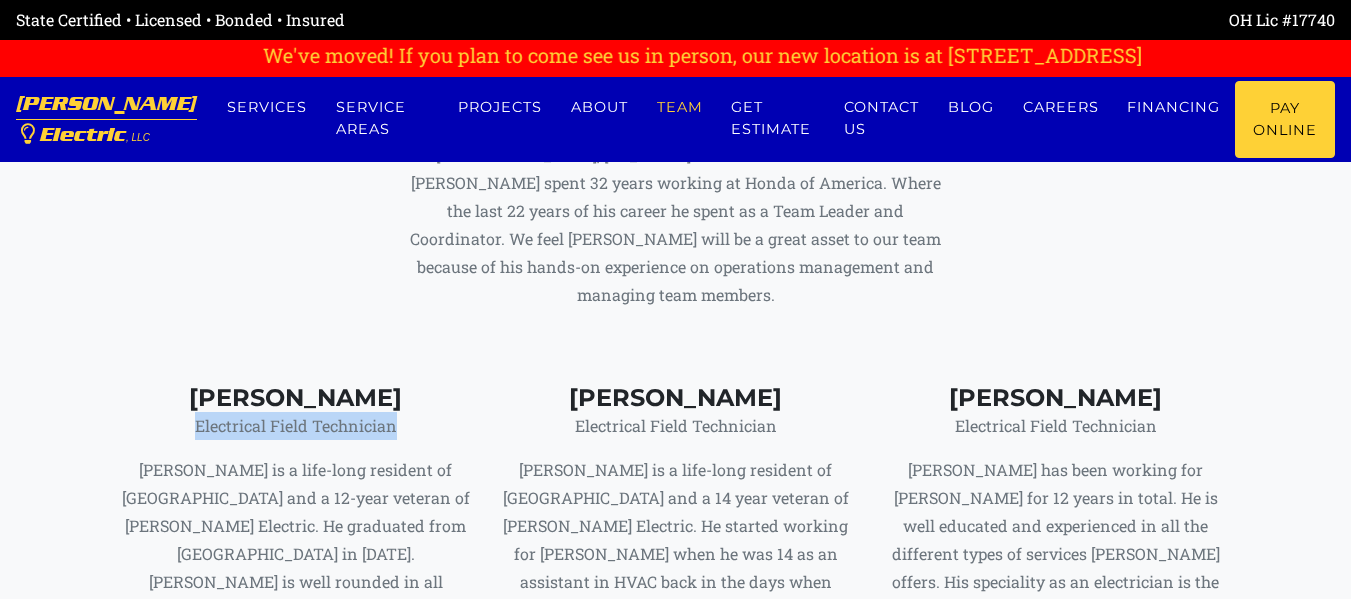 click on "Electrical Field Technician" at bounding box center [296, 426] 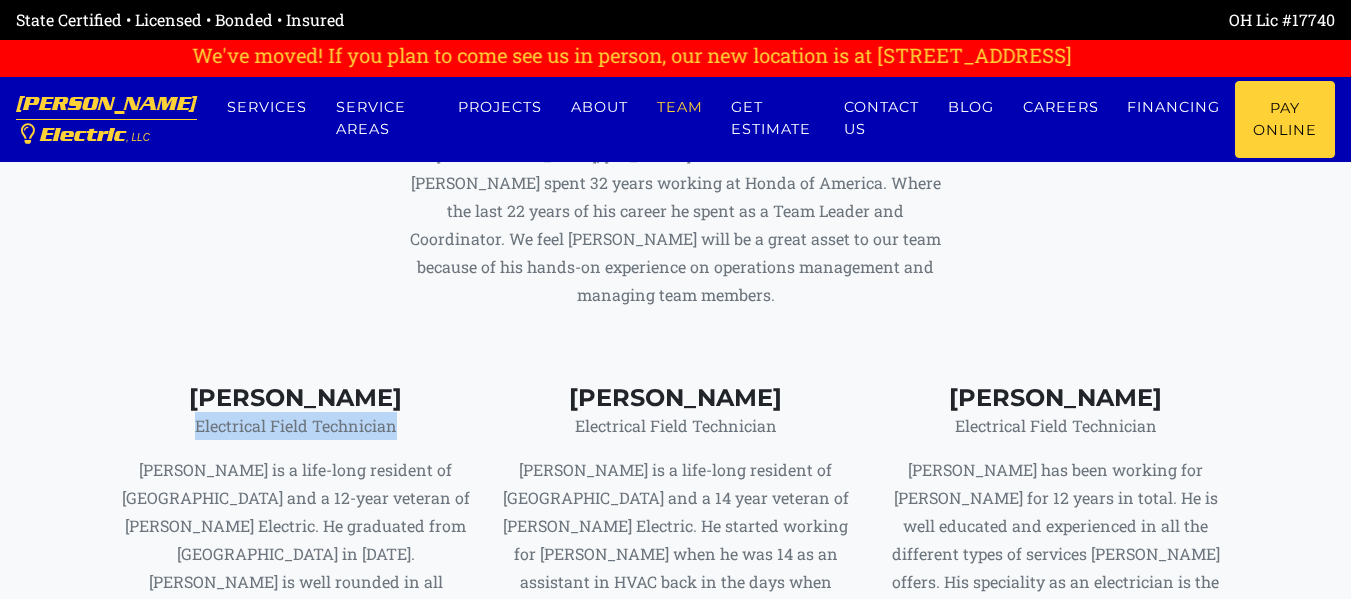 copy on "Electrical Field Technician" 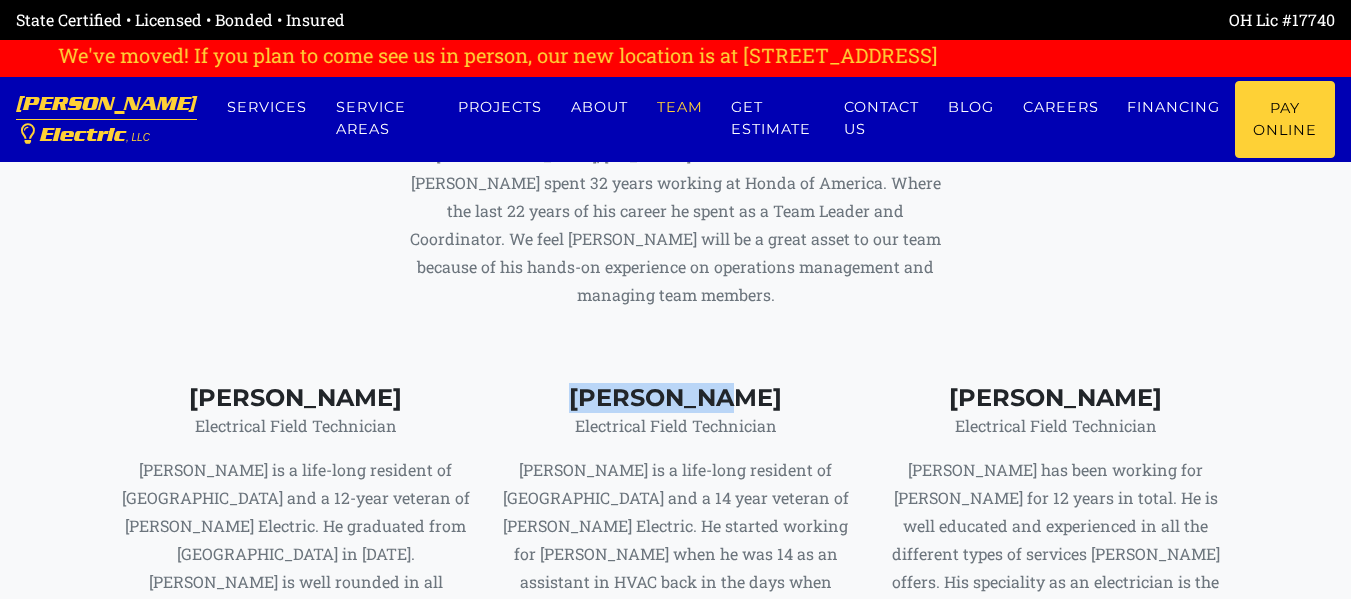 drag, startPoint x: 695, startPoint y: 226, endPoint x: 808, endPoint y: 226, distance: 113 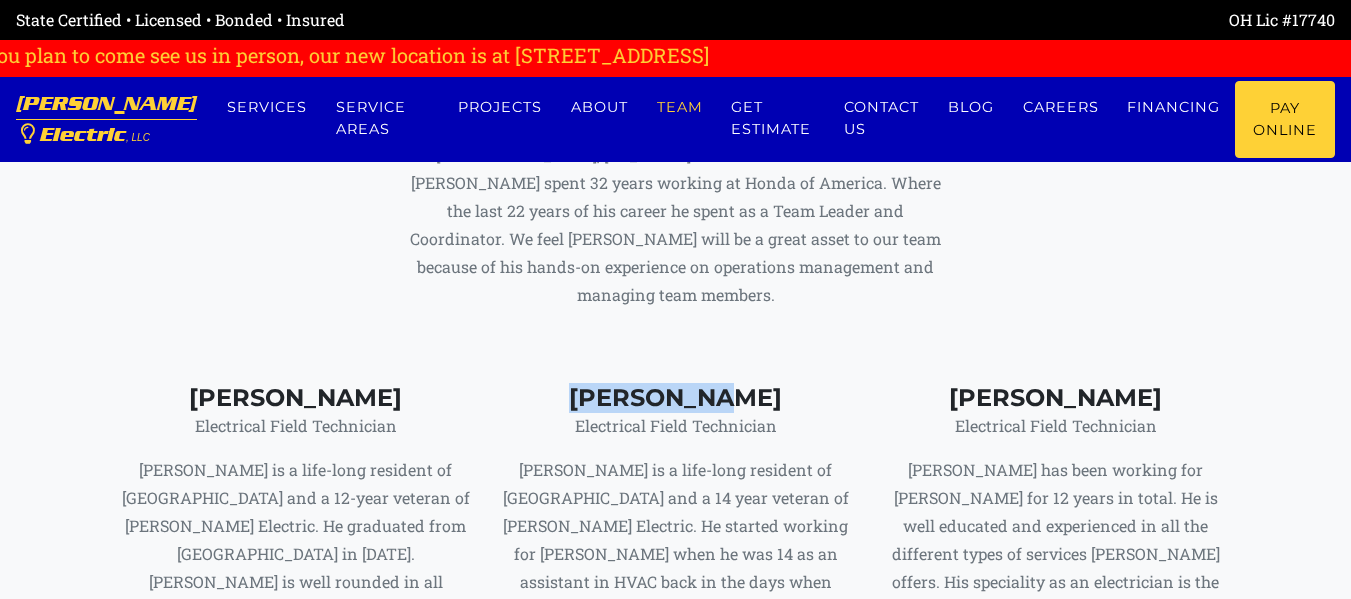 click on "[PERSON_NAME]" at bounding box center [676, 398] 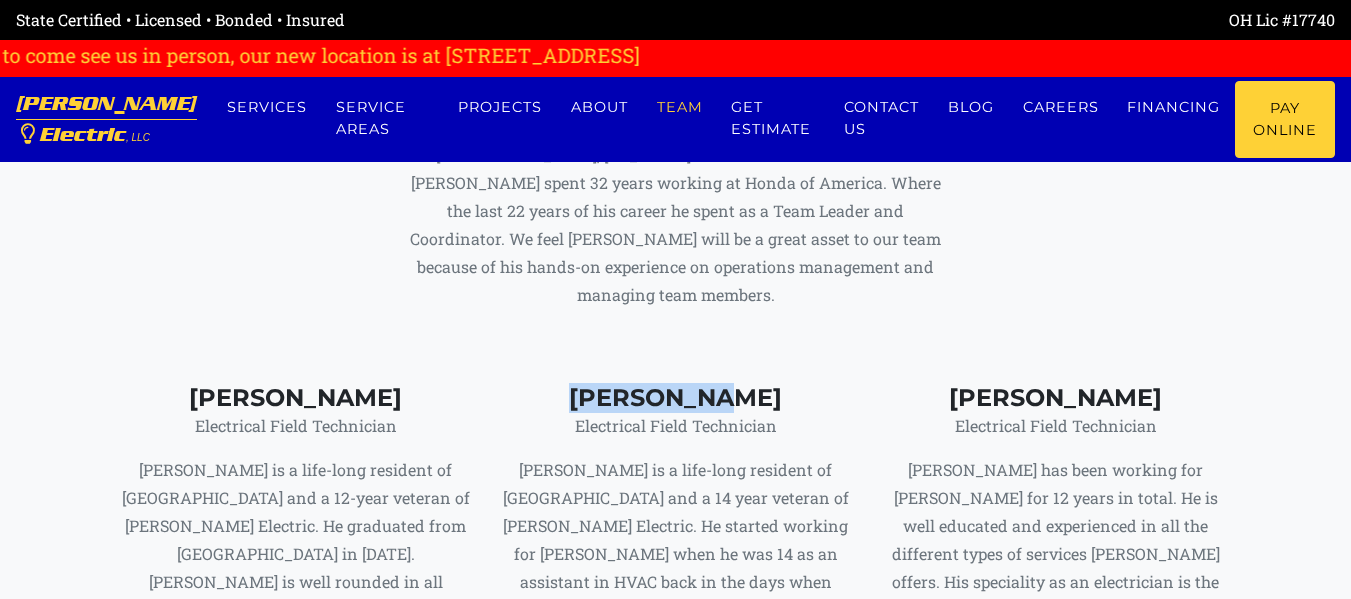 copy on "[PERSON_NAME]" 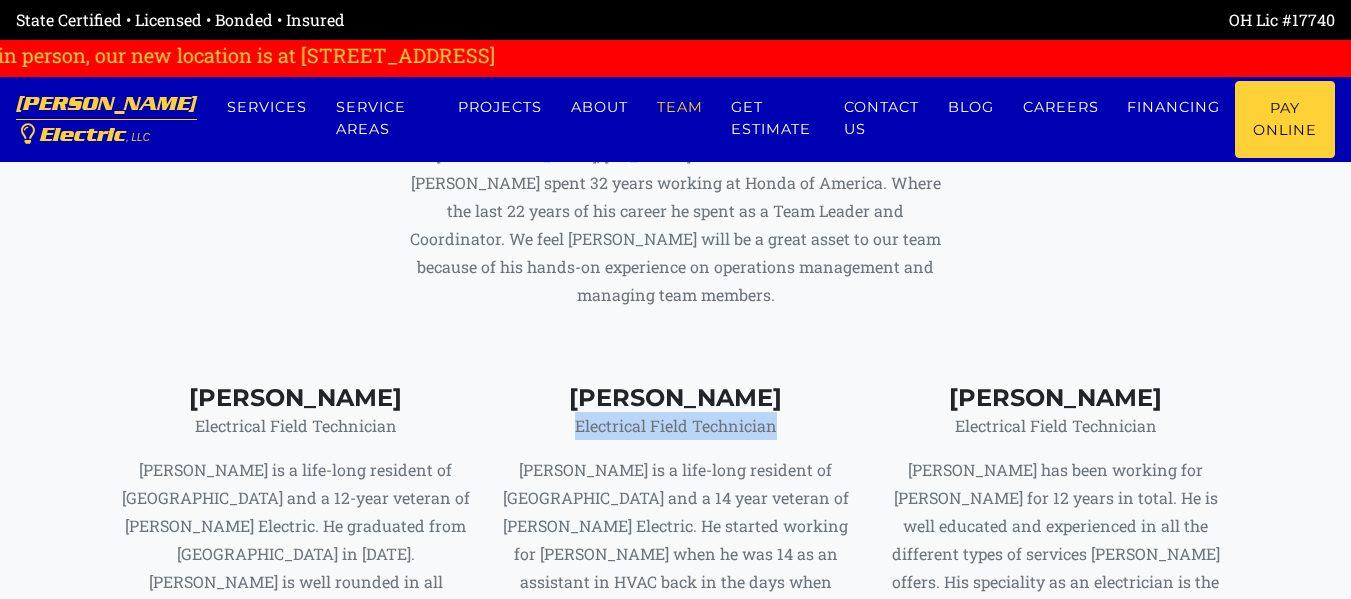 drag, startPoint x: 563, startPoint y: 256, endPoint x: 789, endPoint y: 255, distance: 226.00221 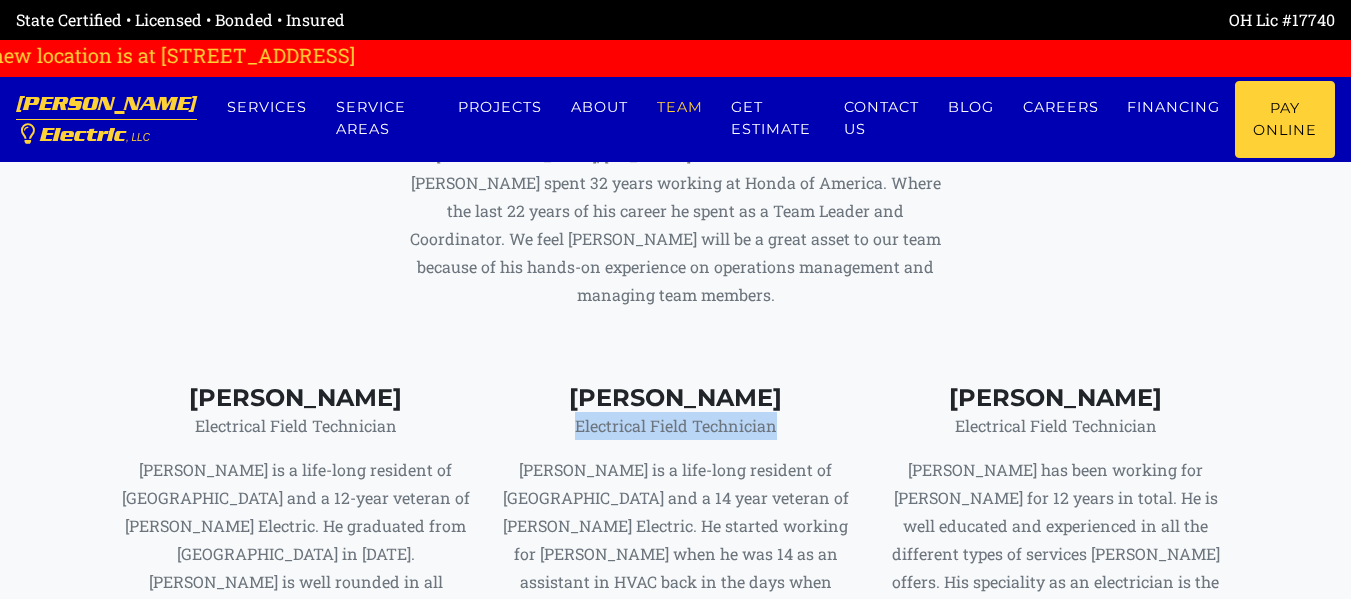 click on "Electrical Field Technician" at bounding box center [676, 426] 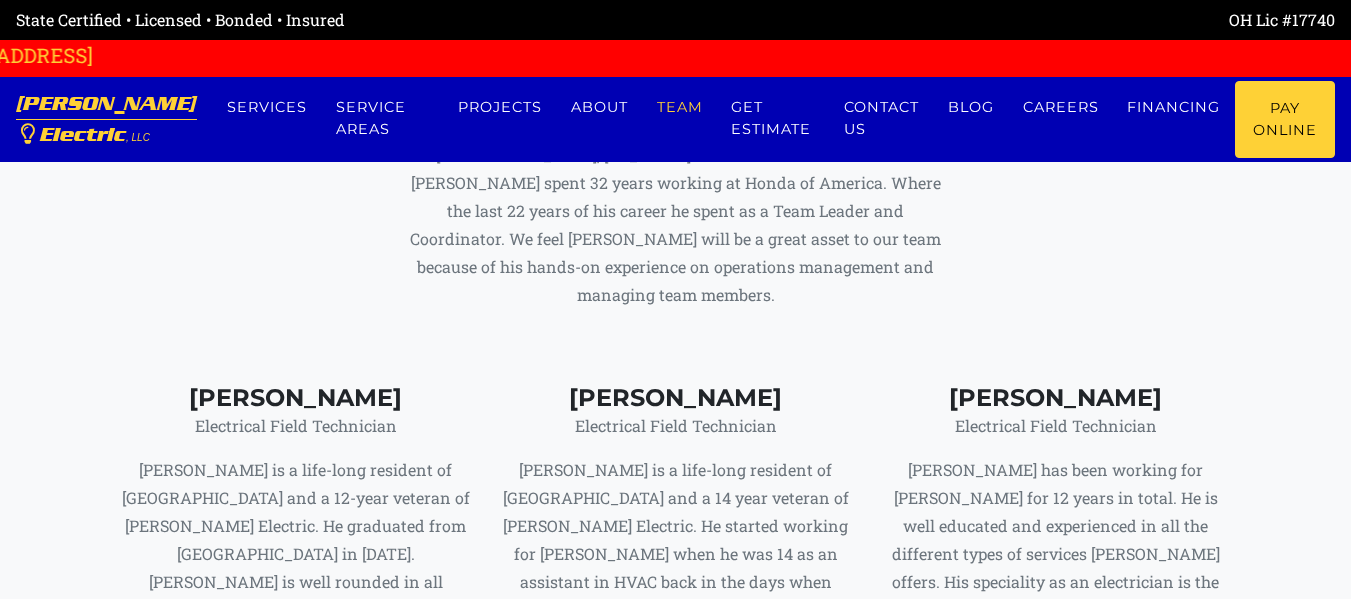 click on "[PERSON_NAME]" at bounding box center [1056, 398] 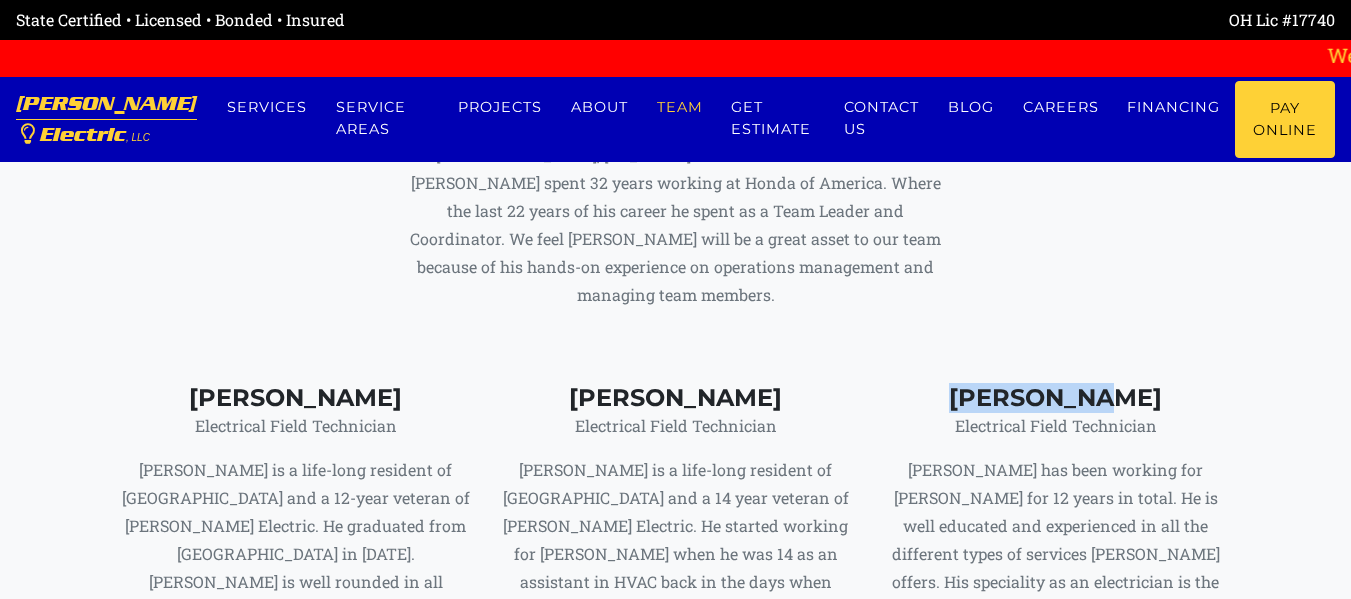 drag, startPoint x: 959, startPoint y: 237, endPoint x: 1167, endPoint y: 234, distance: 208.02164 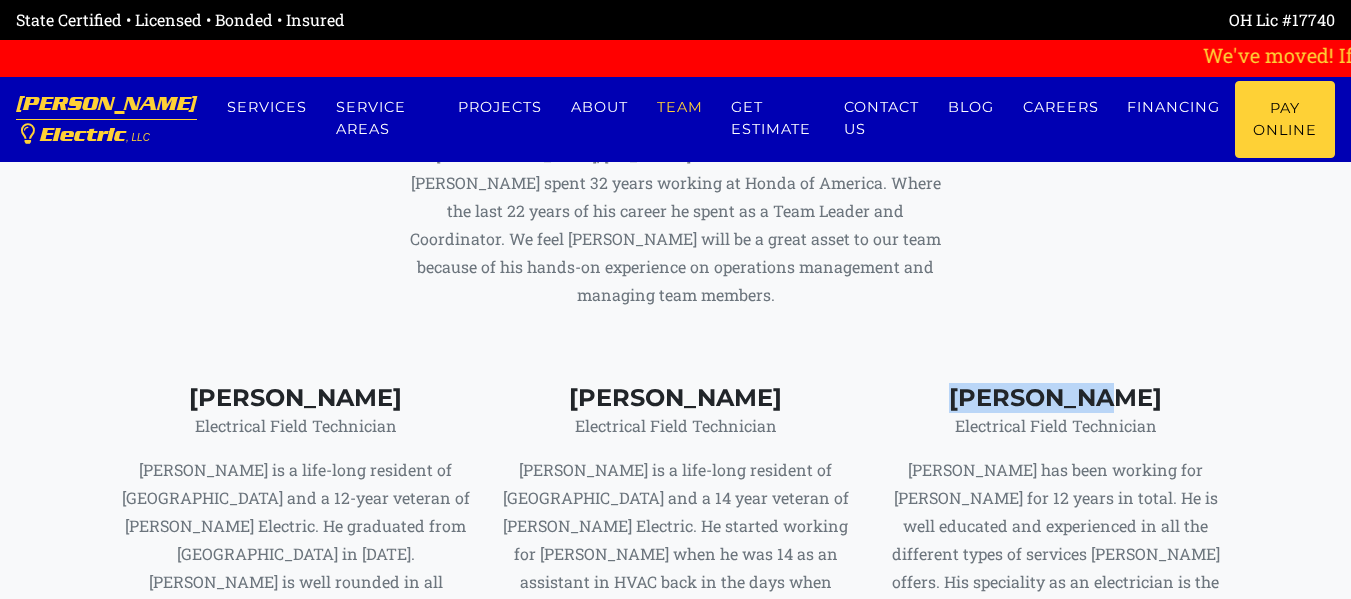click on "[PERSON_NAME]" at bounding box center [1056, 398] 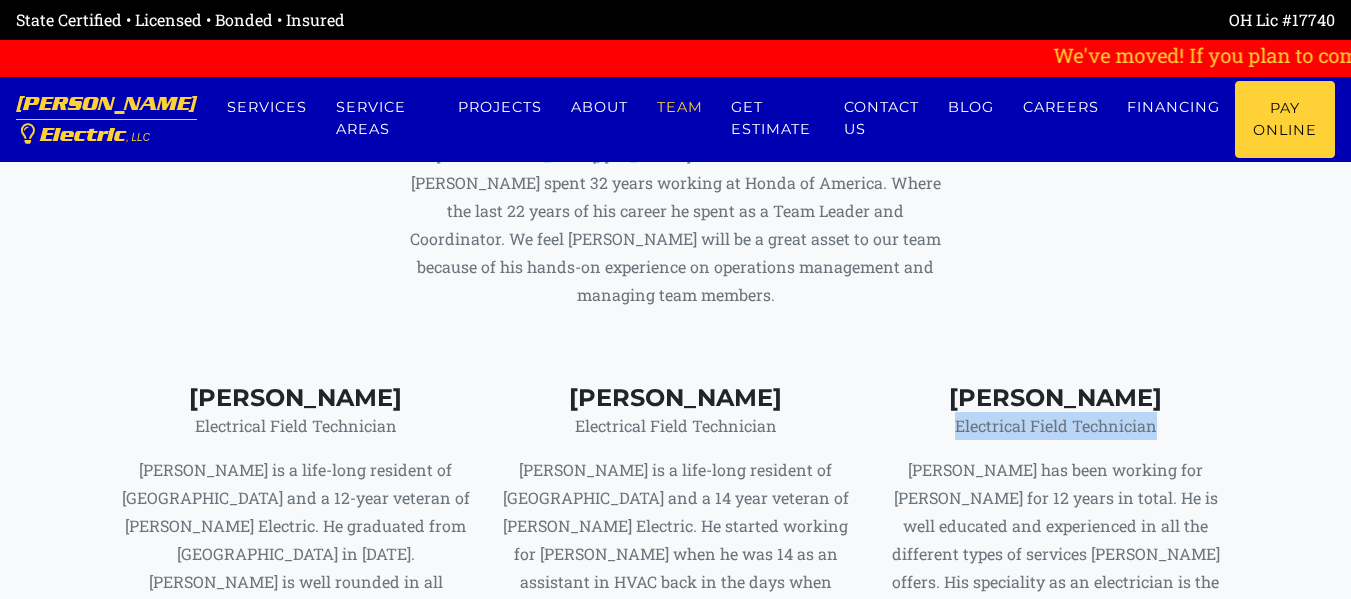 drag, startPoint x: 957, startPoint y: 257, endPoint x: 1163, endPoint y: 258, distance: 206.00243 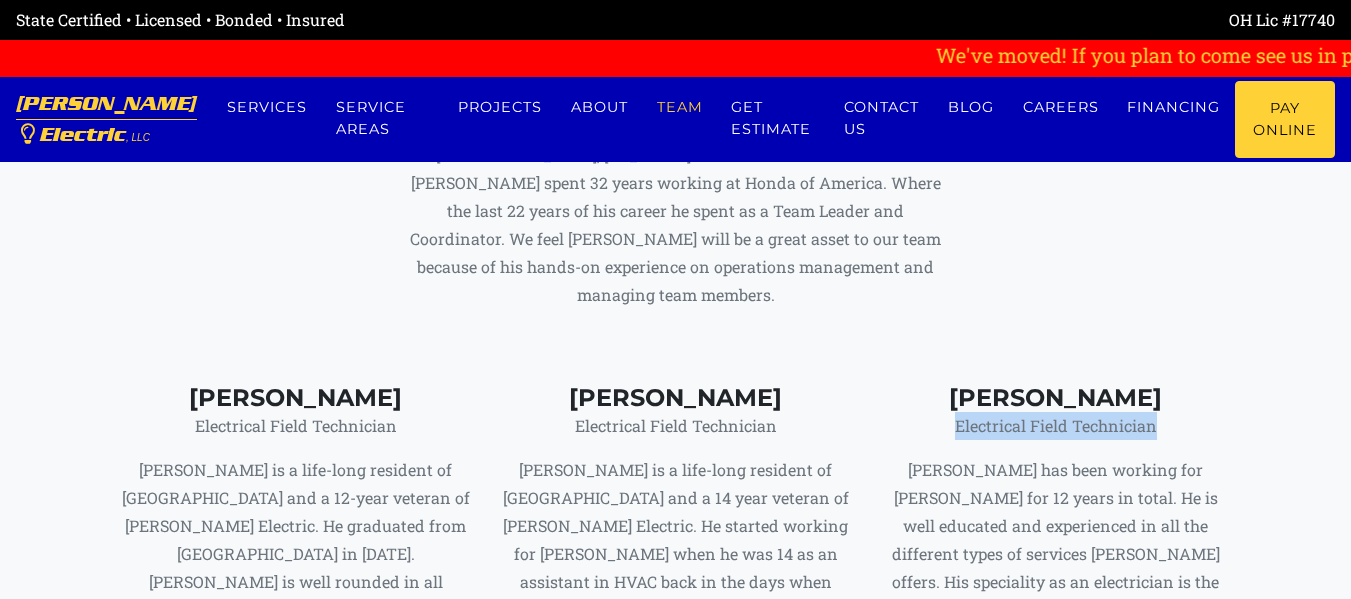 click on "Electrical Field Technician" at bounding box center [1056, 426] 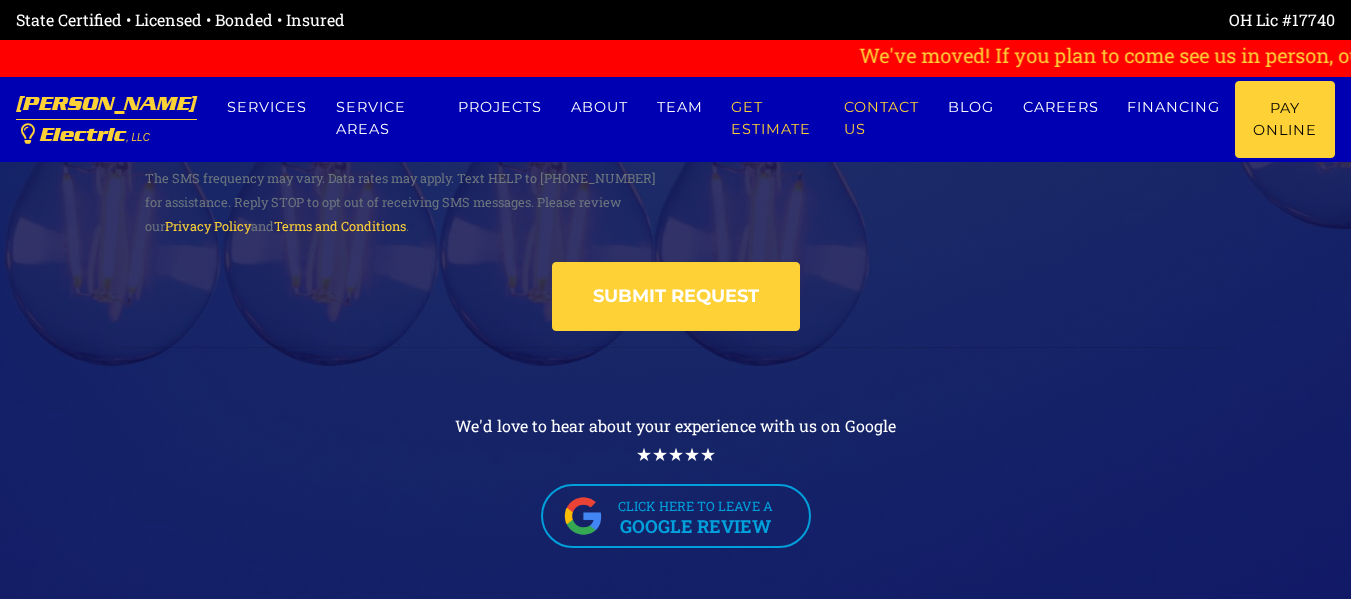 scroll, scrollTop: 11020, scrollLeft: 0, axis: vertical 